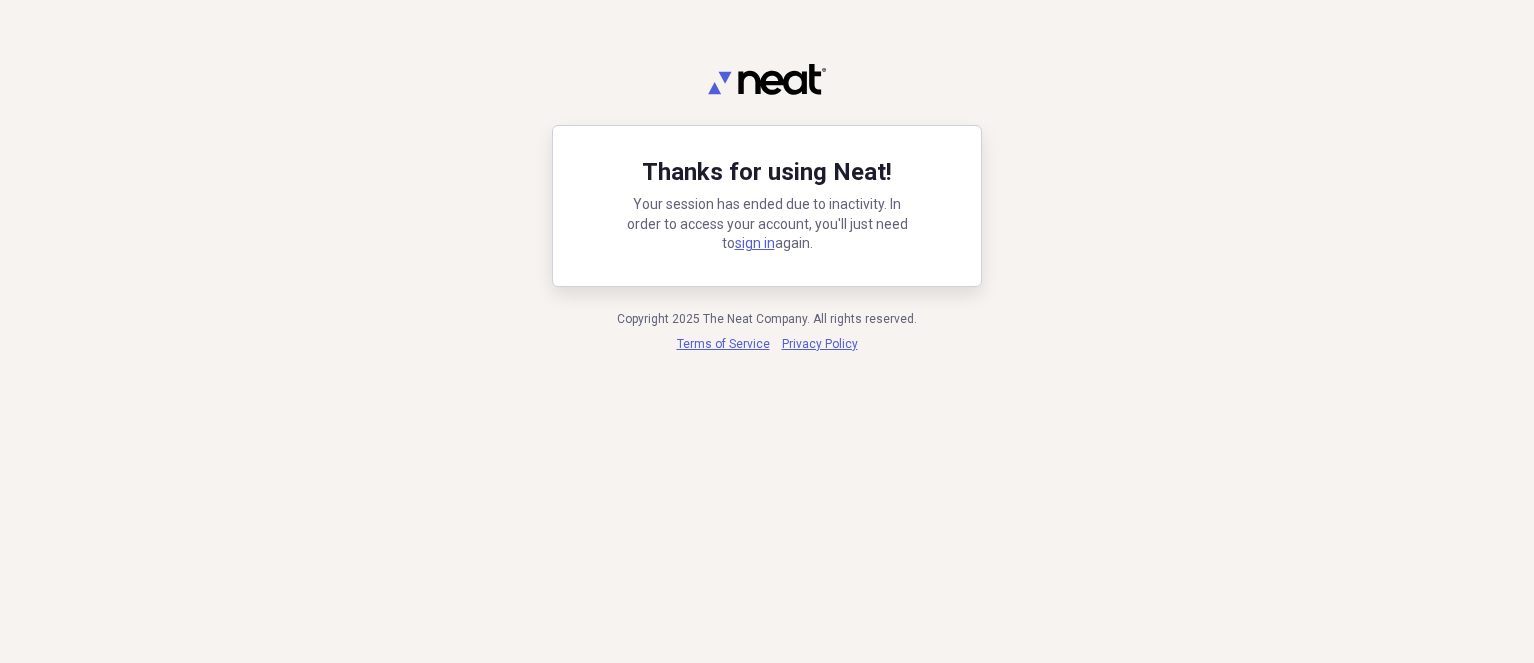 scroll, scrollTop: 0, scrollLeft: 0, axis: both 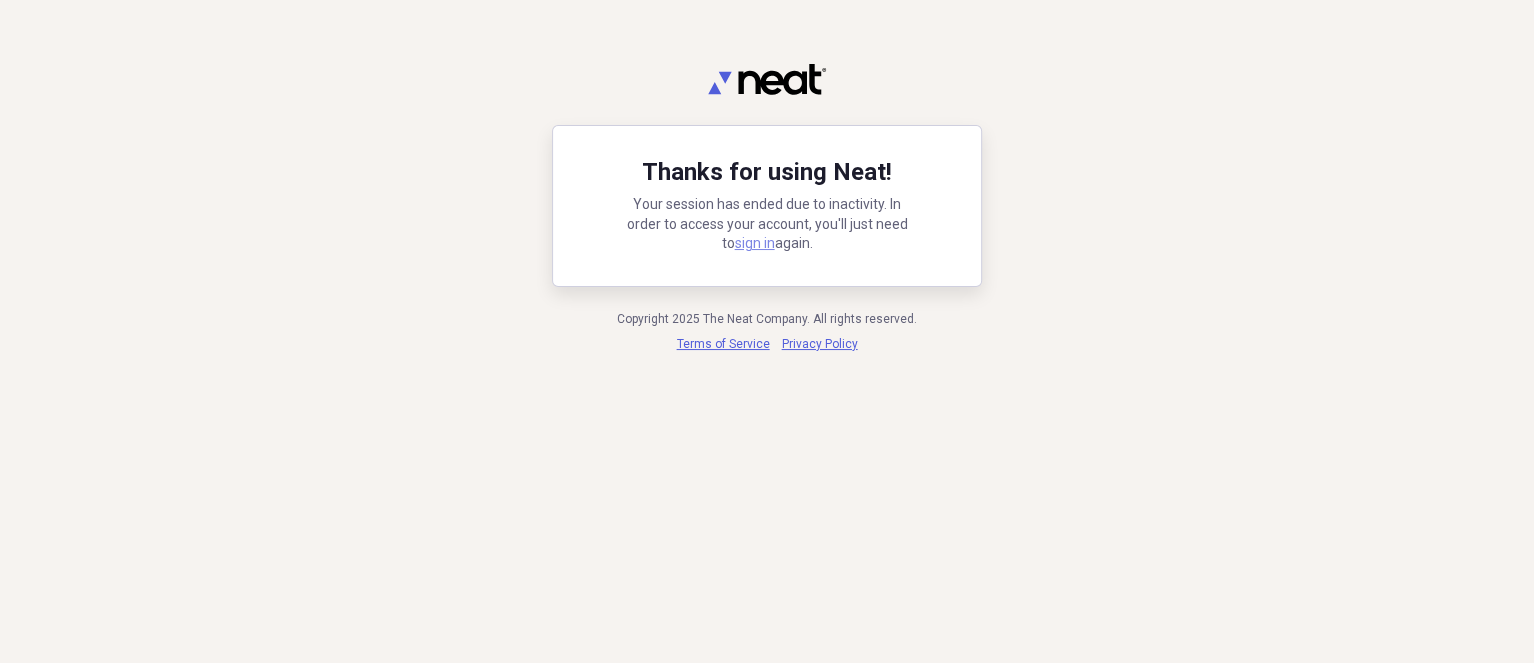 click on "sign in" at bounding box center [755, 243] 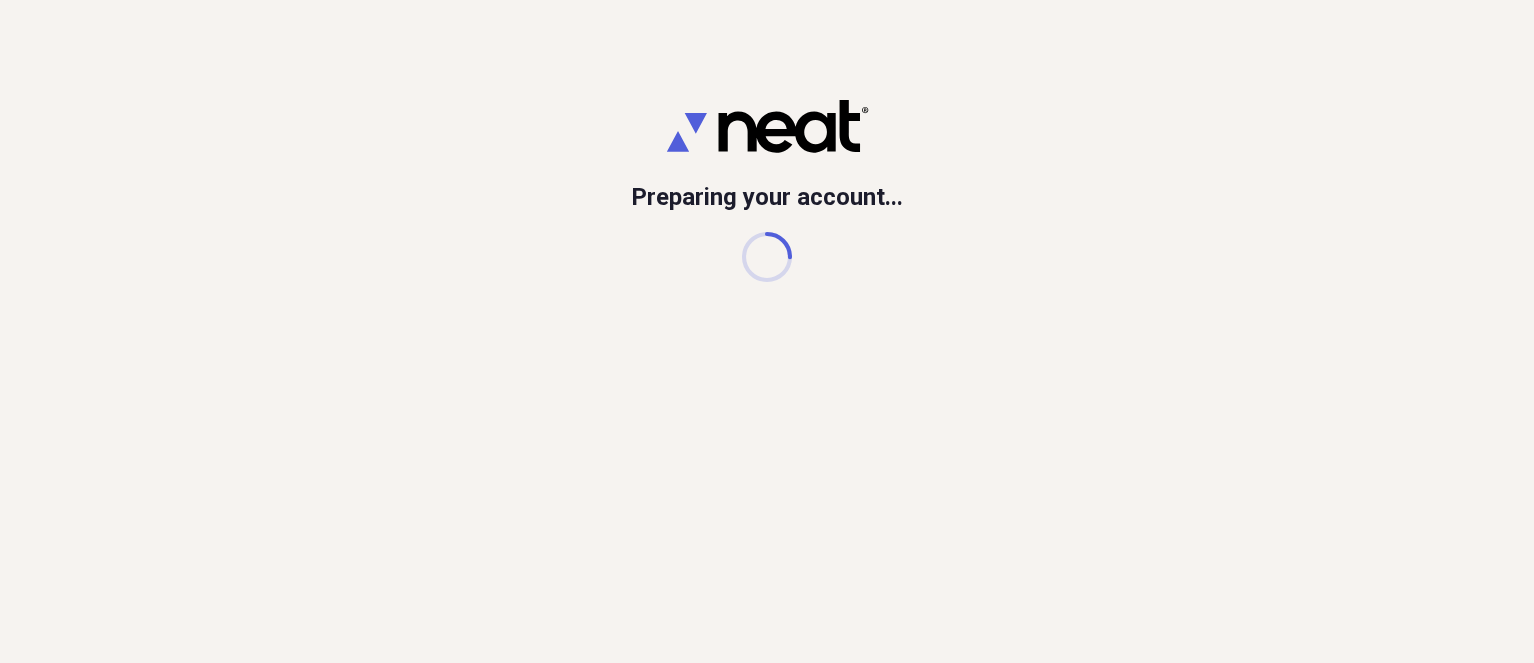 scroll, scrollTop: 0, scrollLeft: 0, axis: both 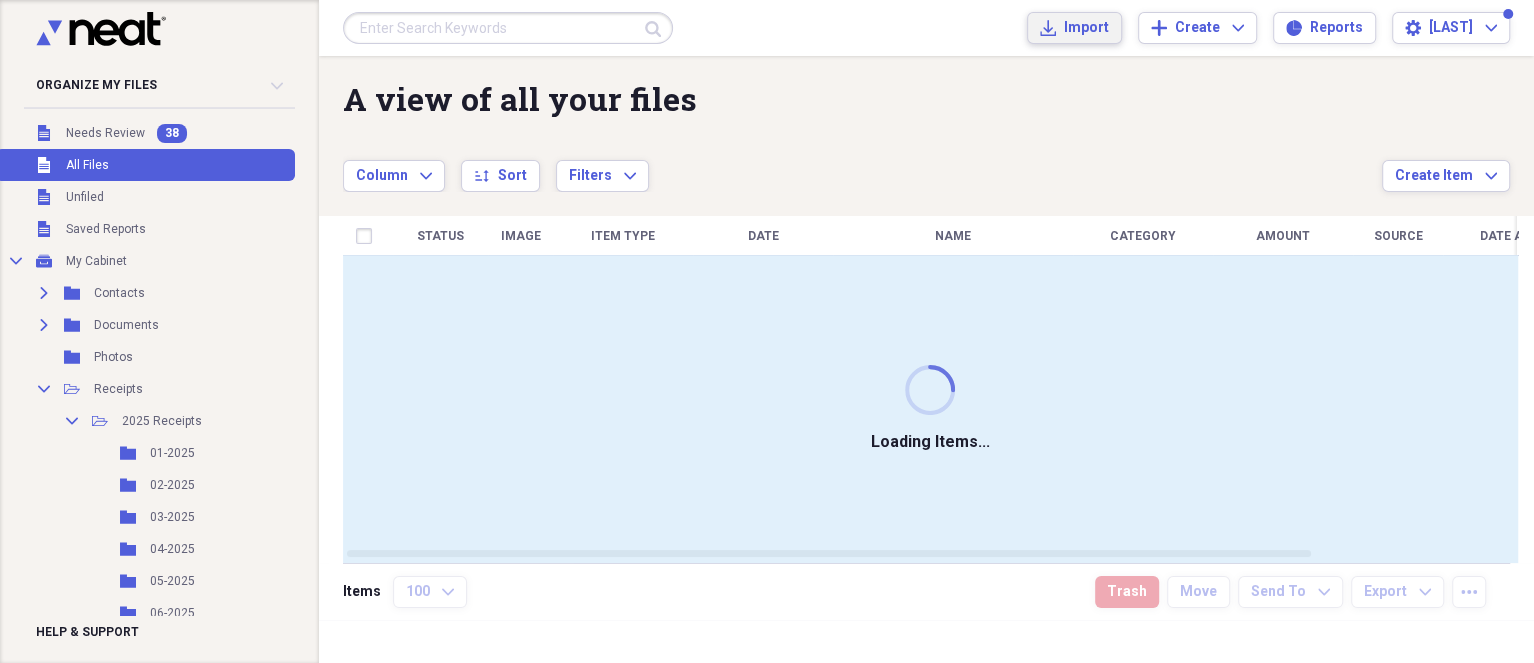 click on "Import" at bounding box center [1086, 28] 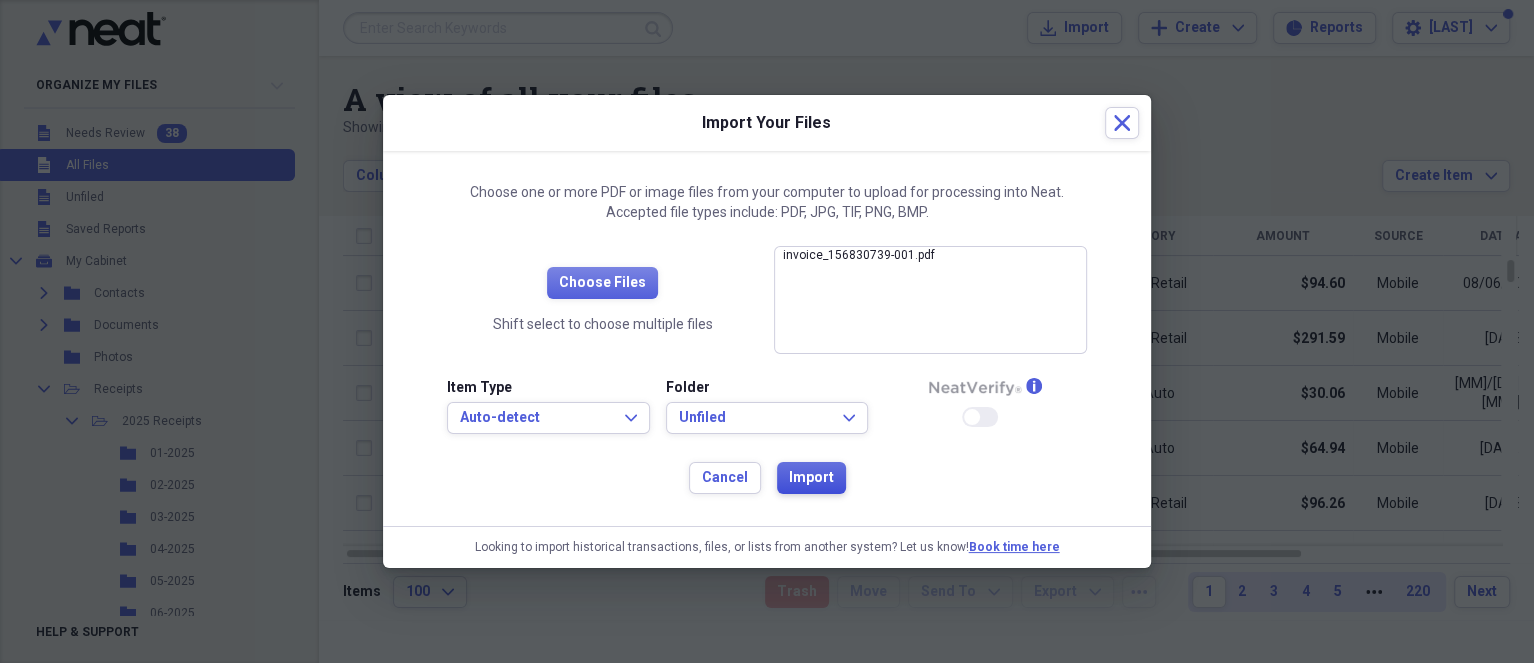 click on "Import" at bounding box center (811, 478) 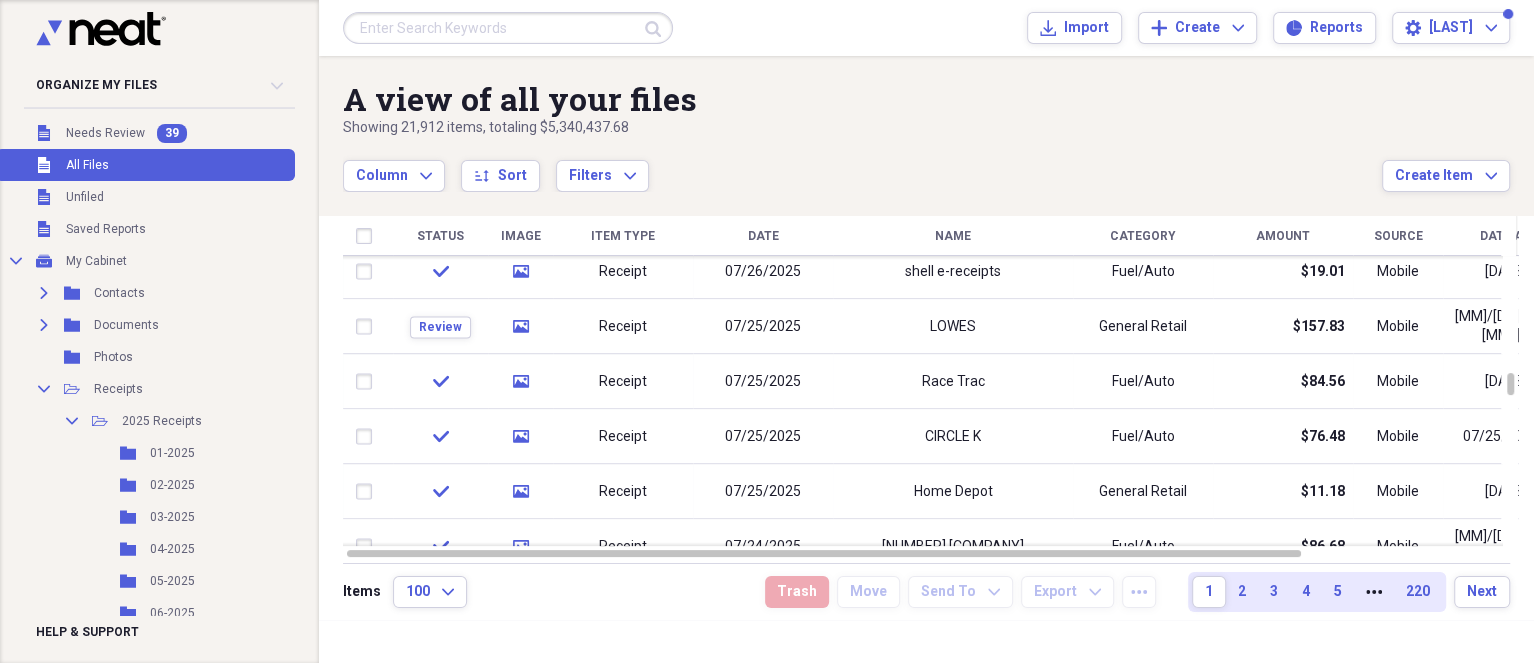 click at bounding box center [508, 28] 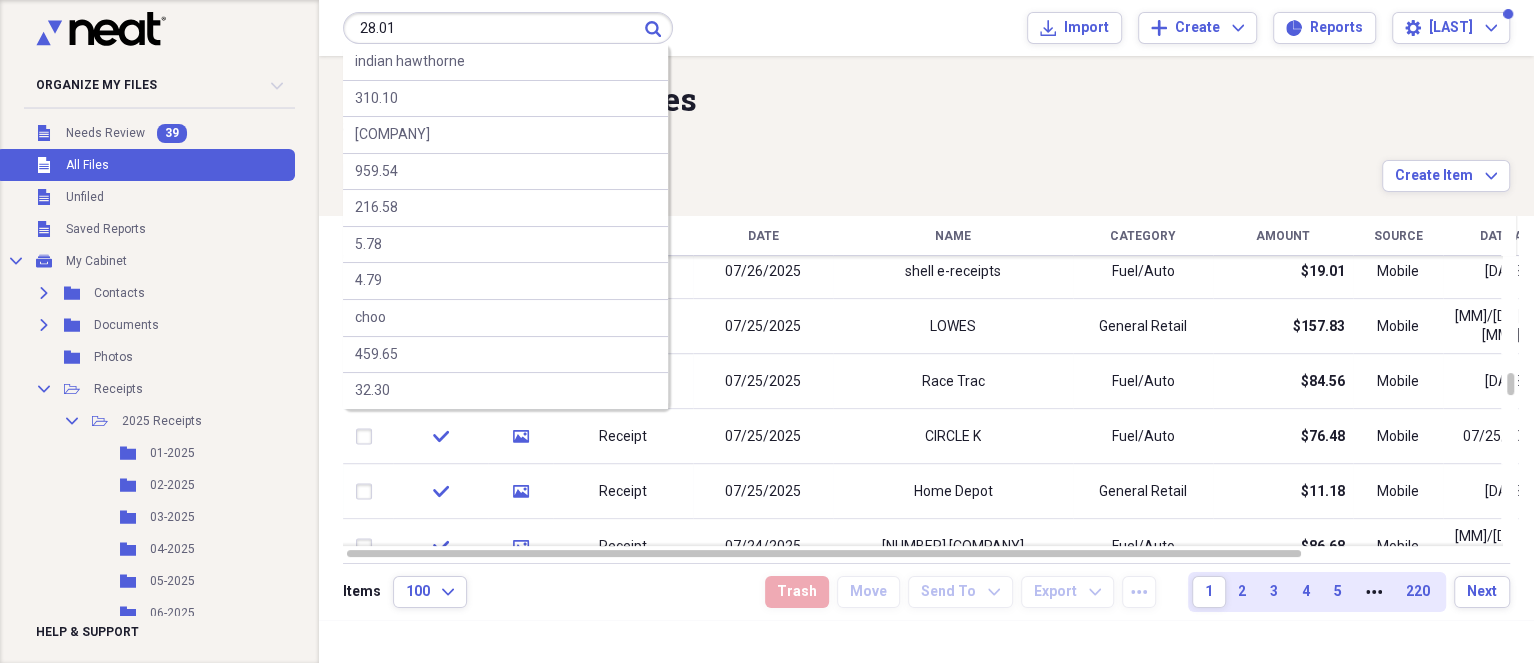type on "28.01" 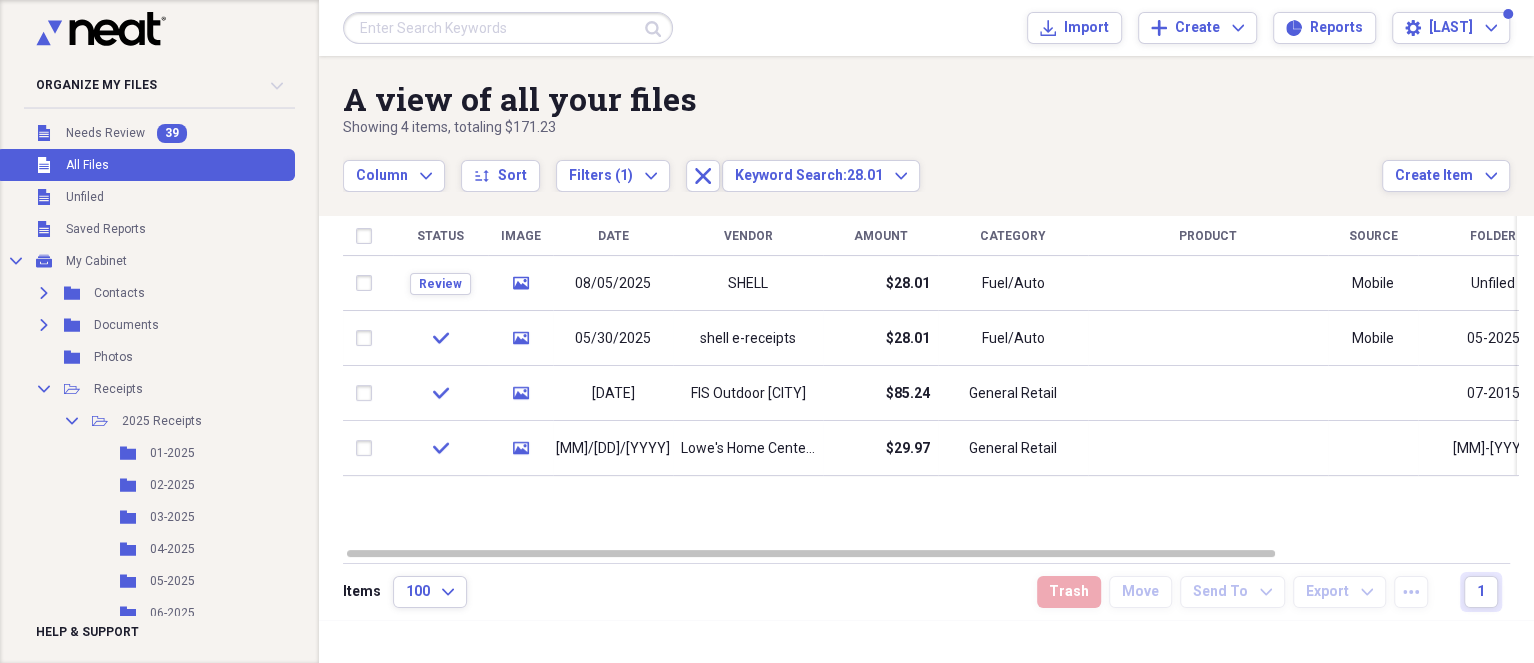 click on "SHELL" at bounding box center [748, 283] 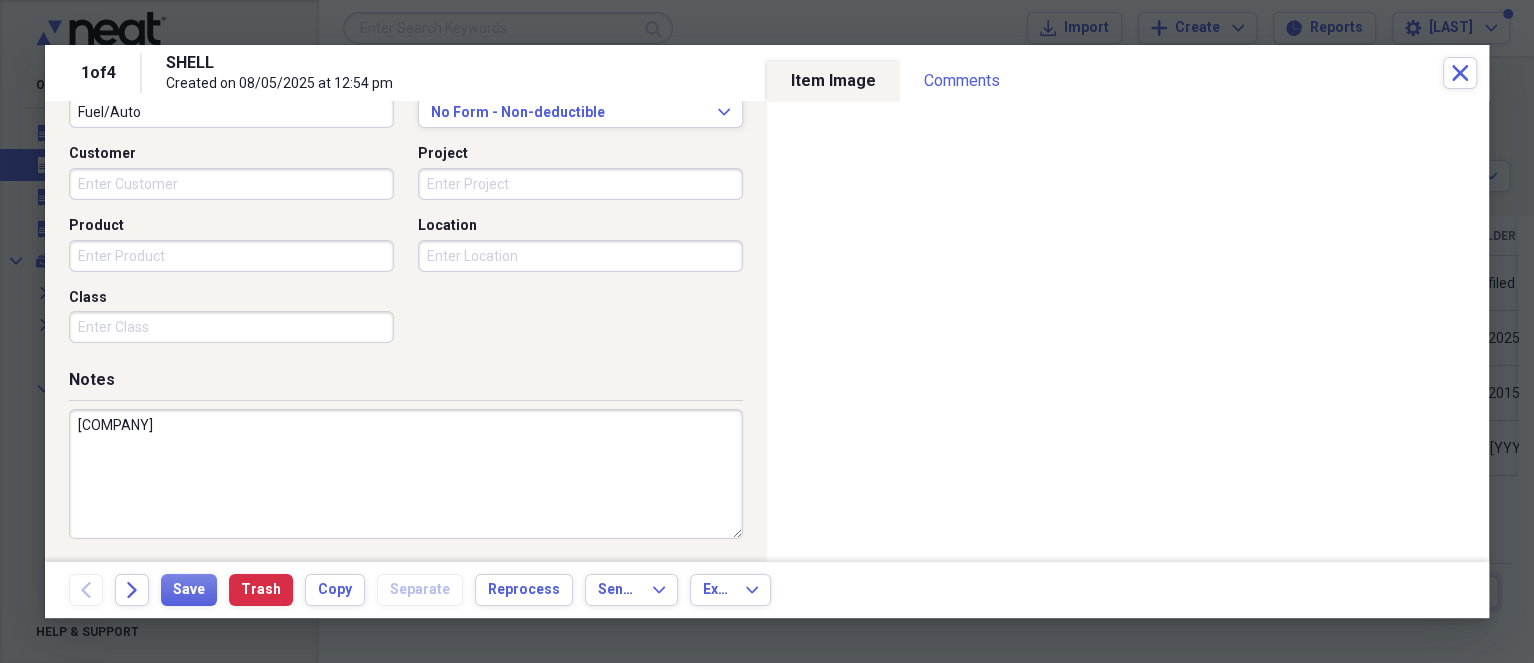 scroll, scrollTop: 558, scrollLeft: 0, axis: vertical 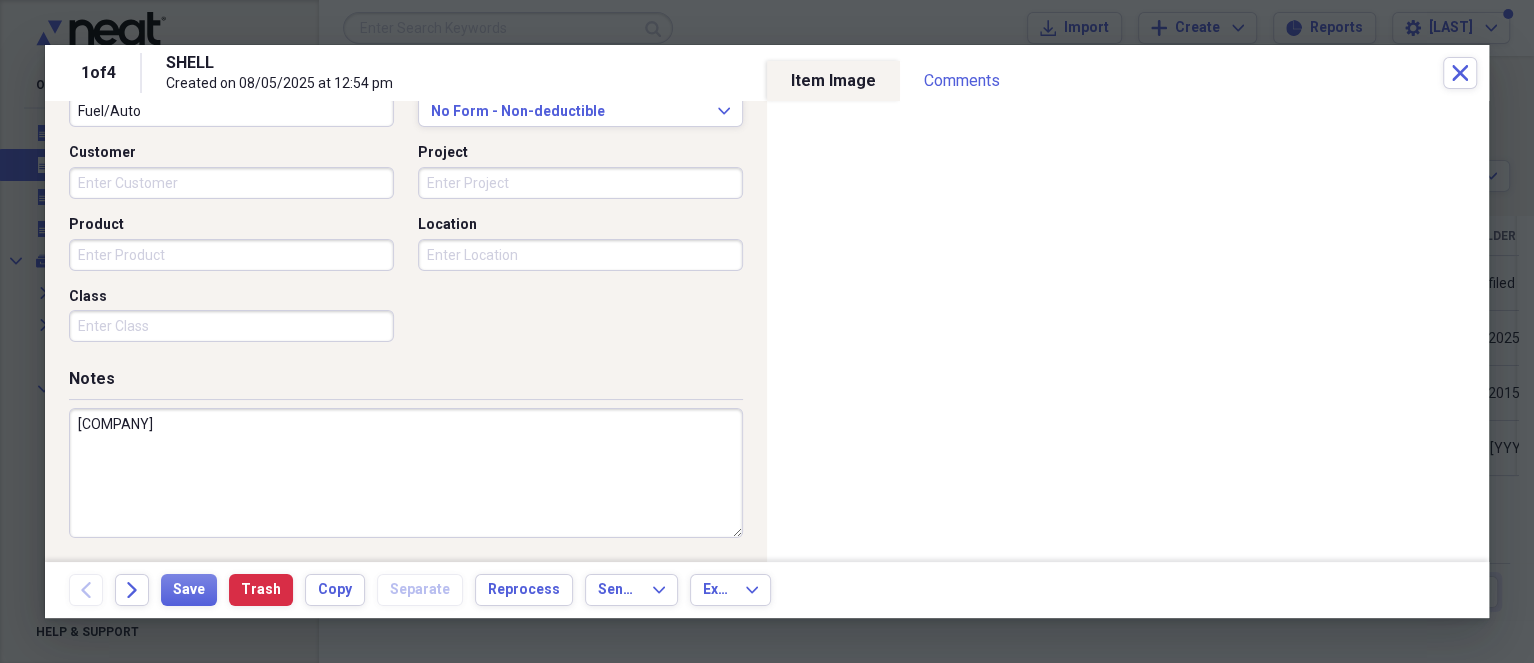 click on "[COMPANY]" at bounding box center [406, 473] 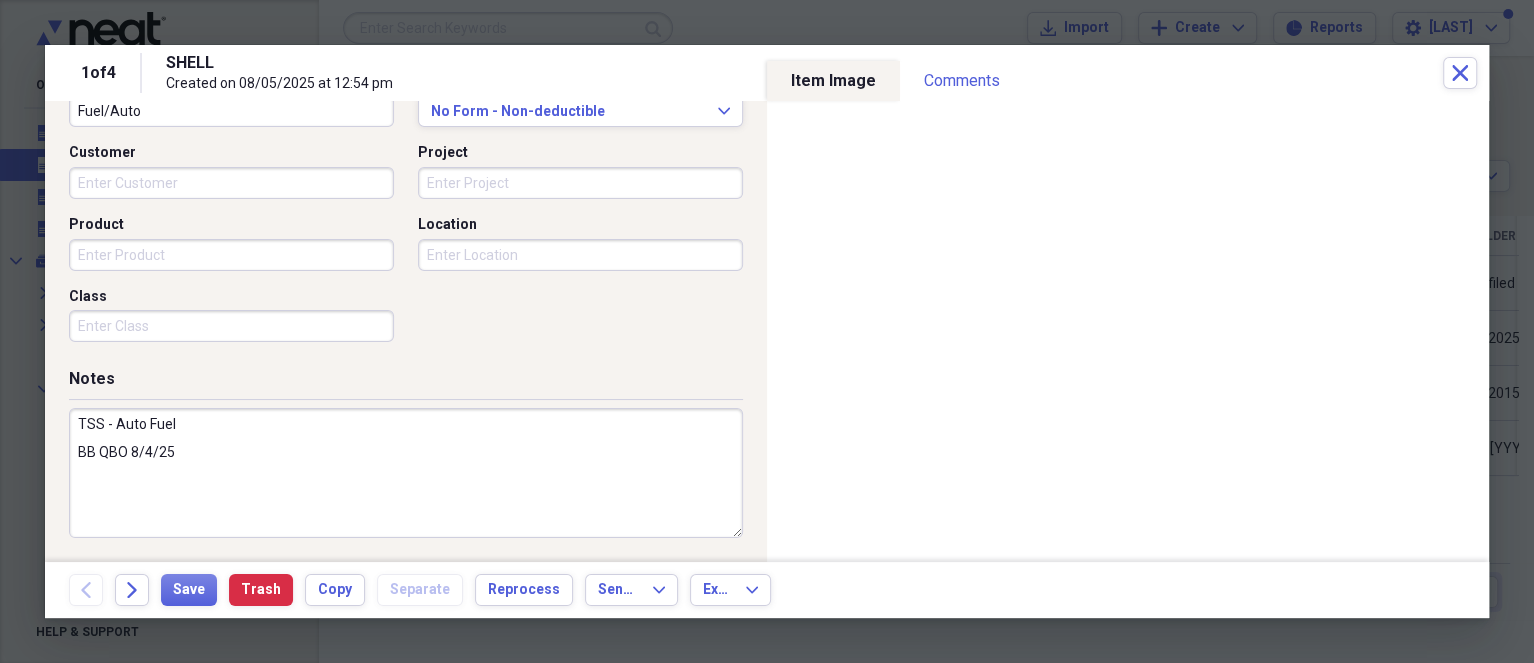 type on "TSS - Auto Fuel
BB QBO 8/4/25" 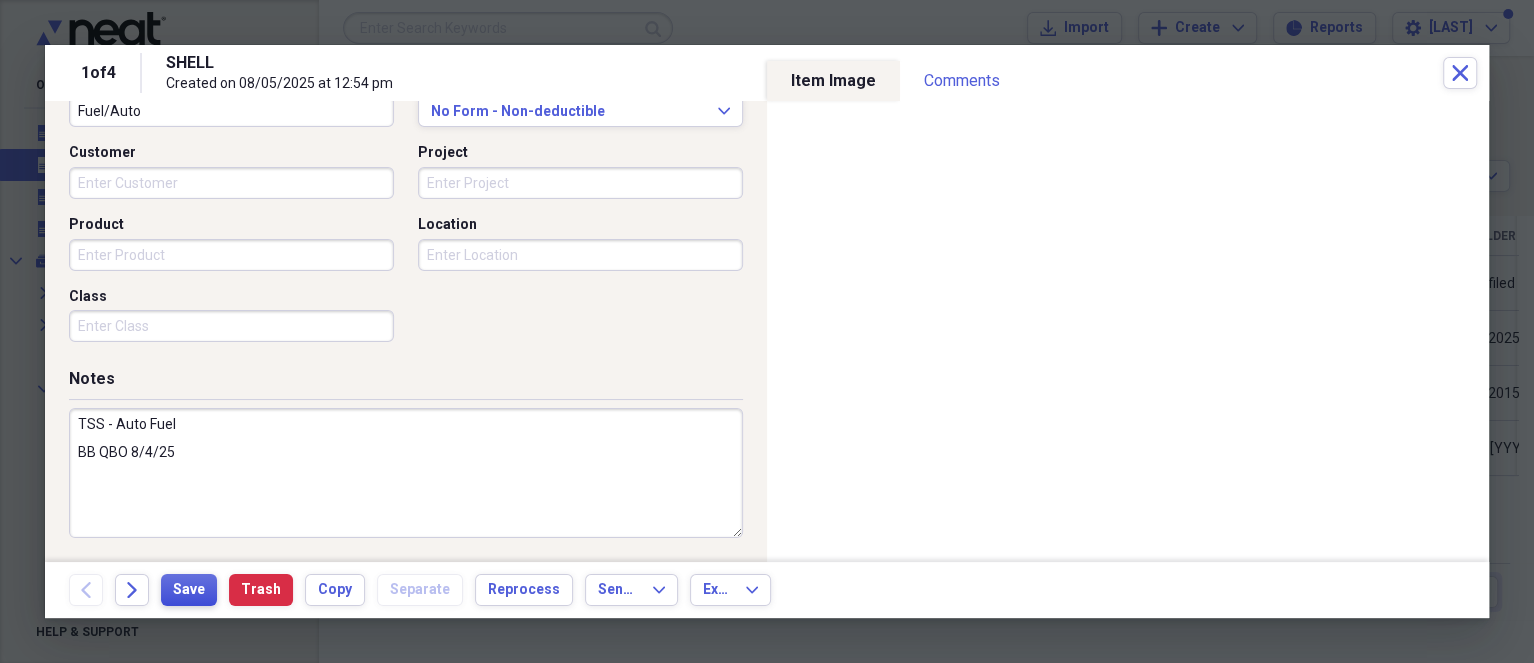 click on "Save" at bounding box center [189, 590] 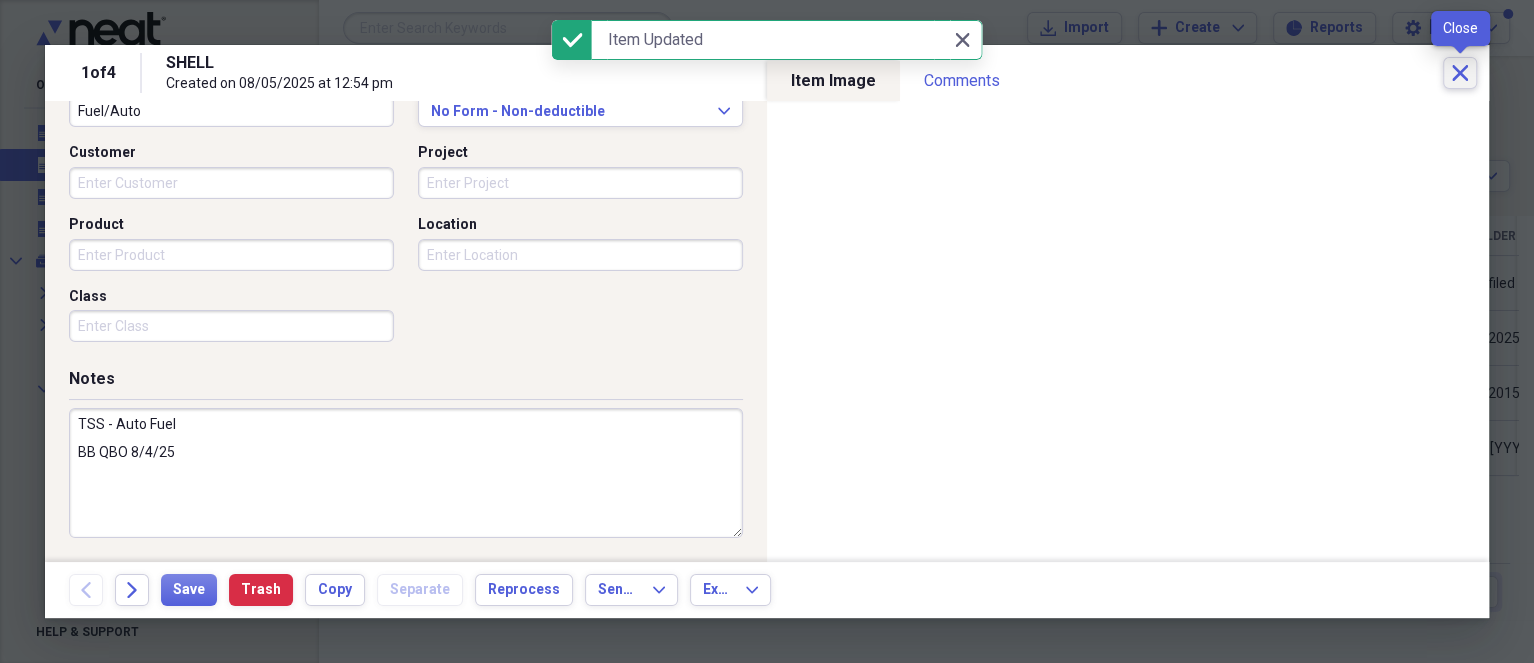 click on "Close" 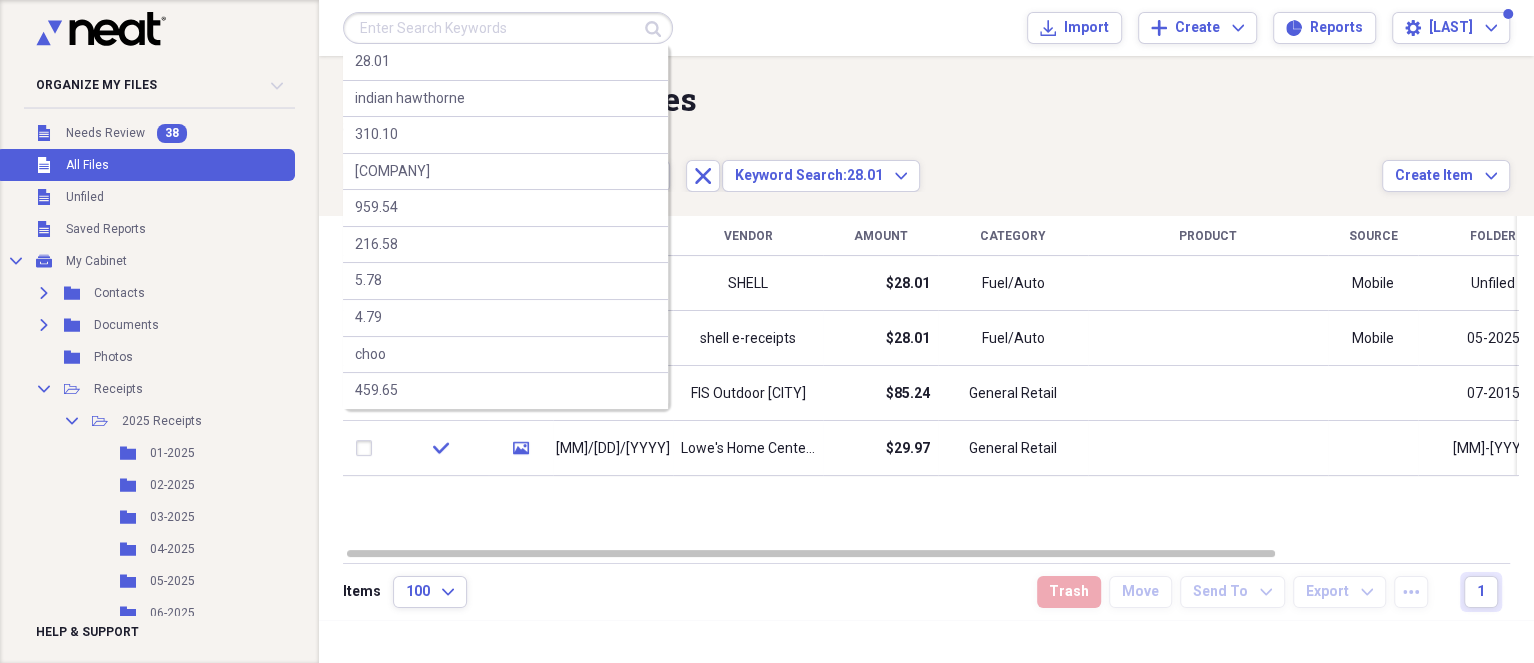 click at bounding box center (508, 28) 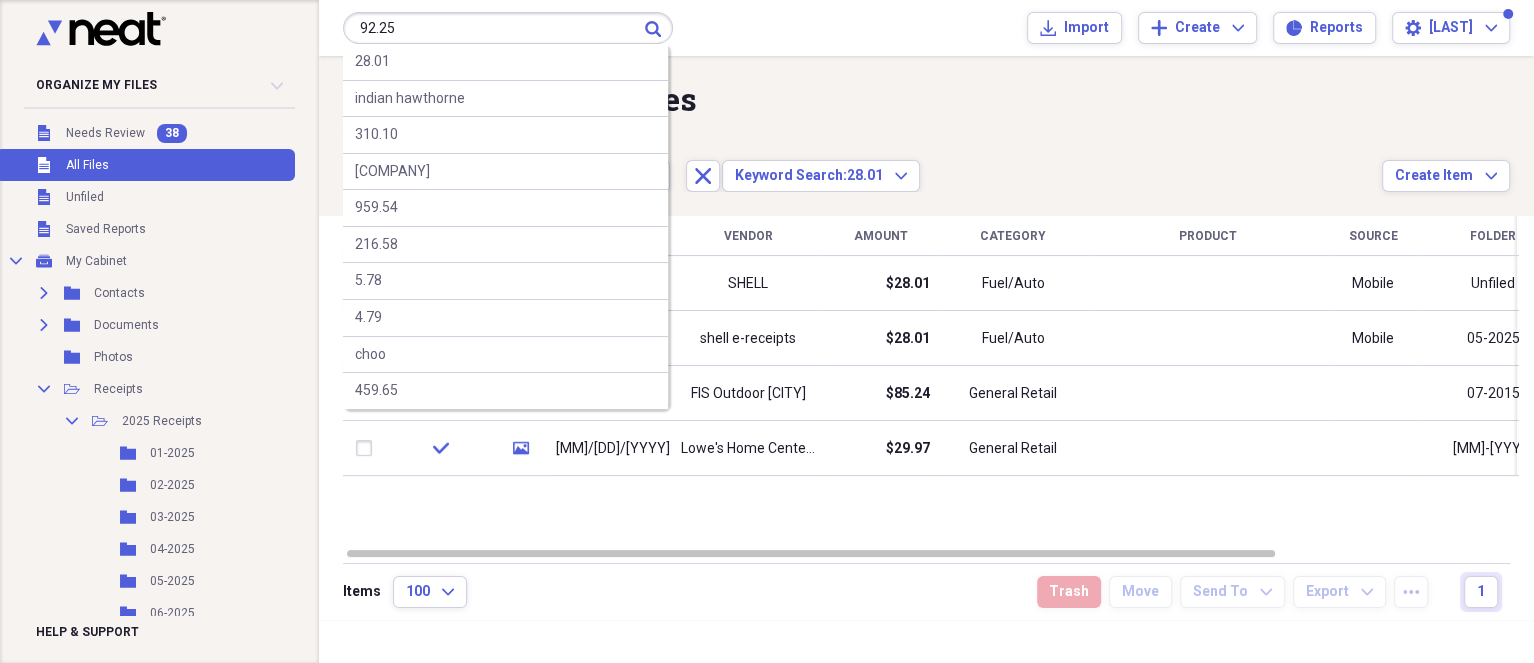 type on "92.25" 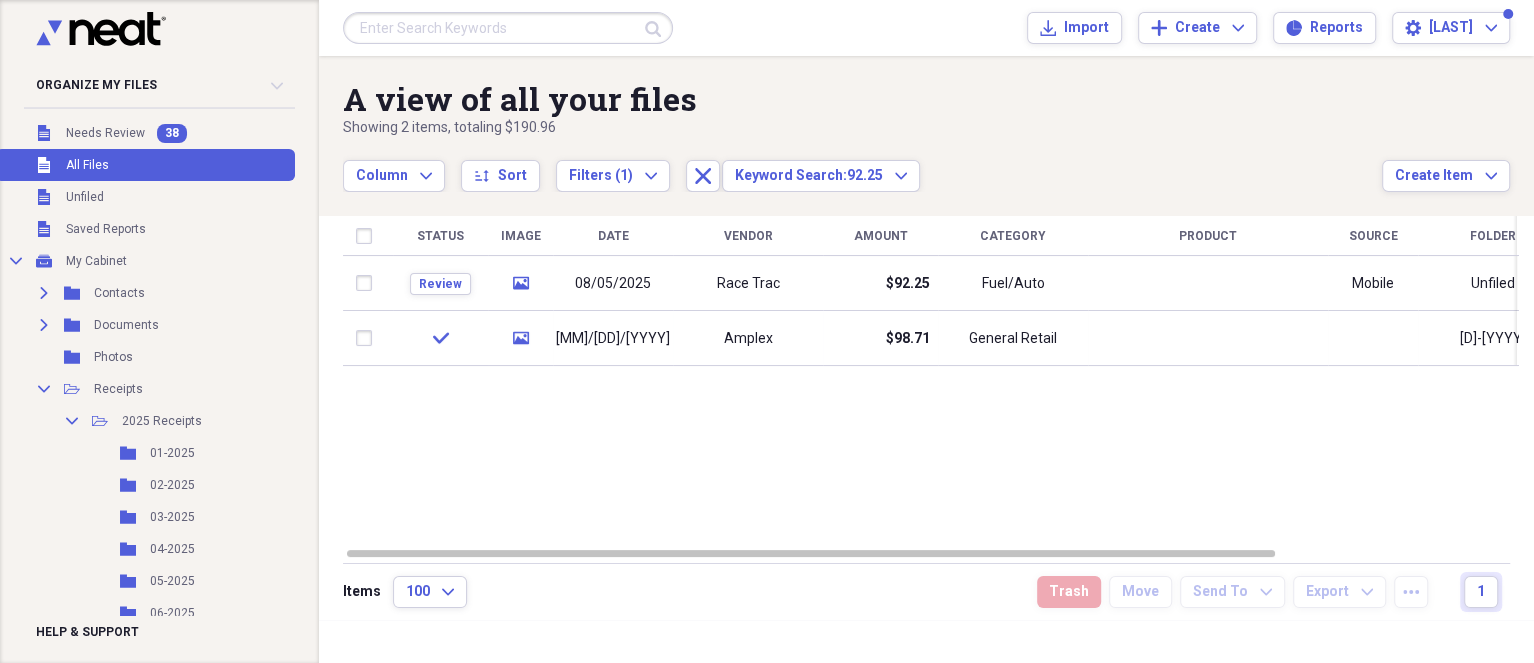click on "Race Trac" at bounding box center [748, 283] 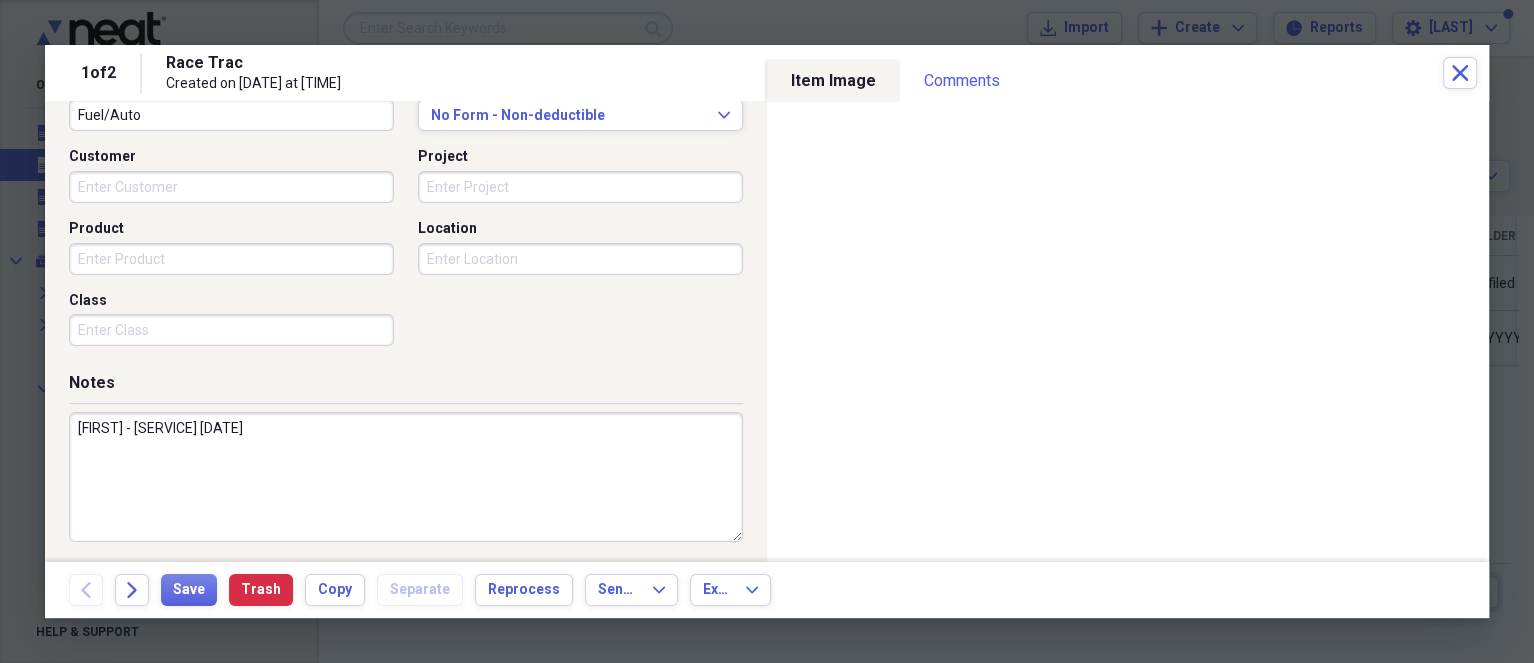 scroll, scrollTop: 558, scrollLeft: 0, axis: vertical 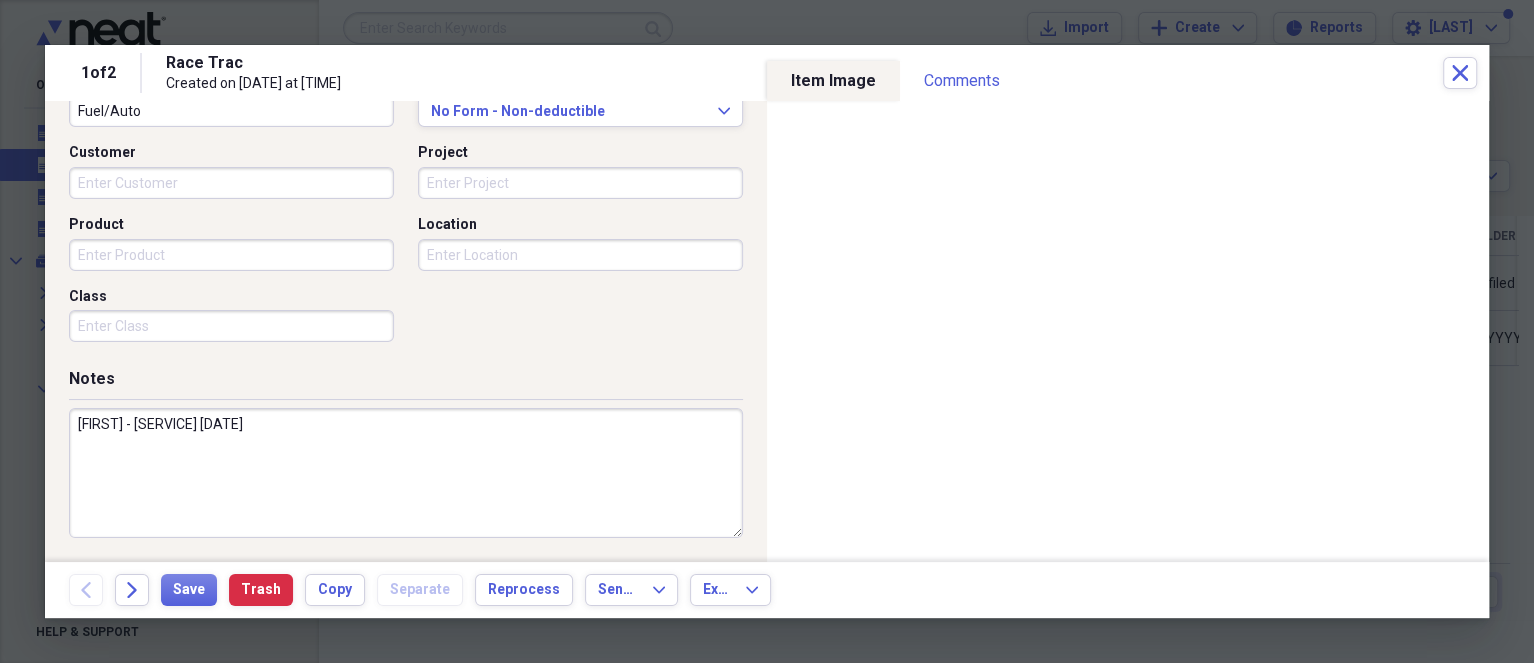 click on "[FIRST] - [SERVICE] [DATE]" at bounding box center (406, 473) 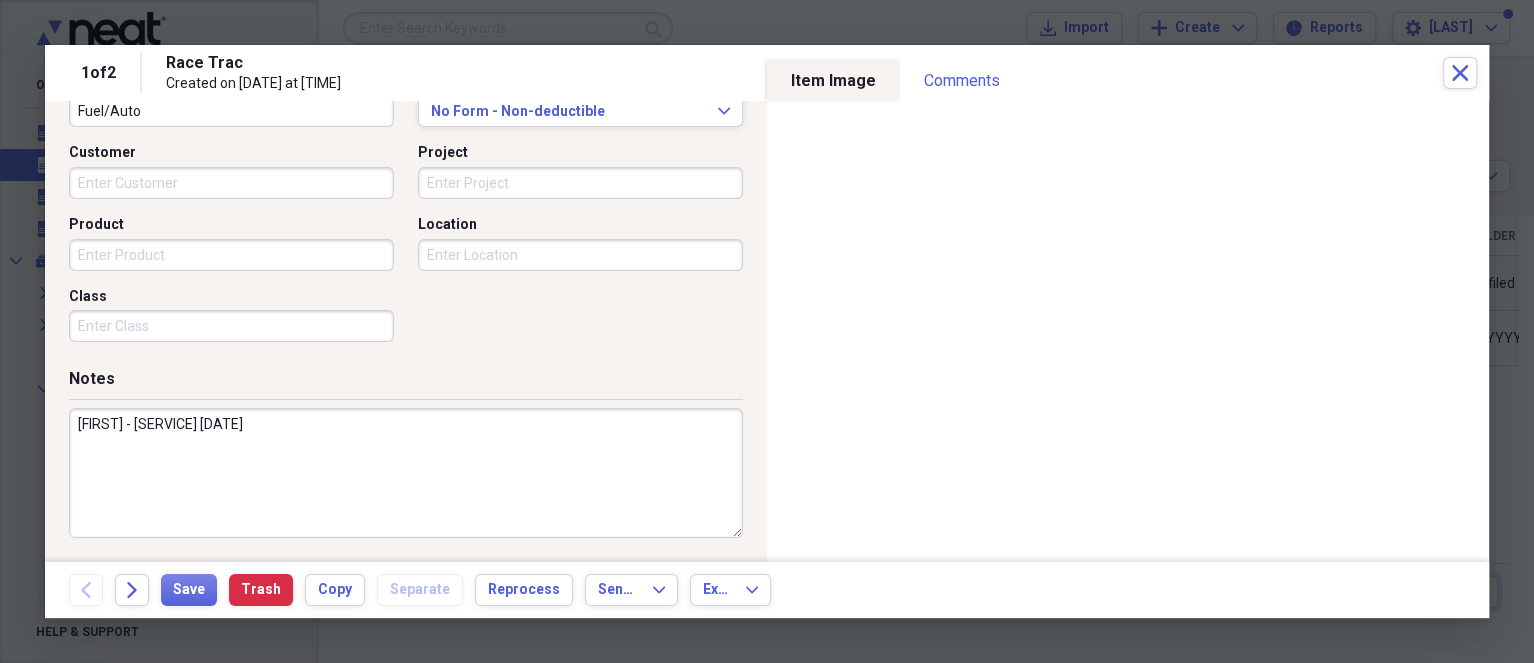 paste on "[COMPANY] [DATE]" 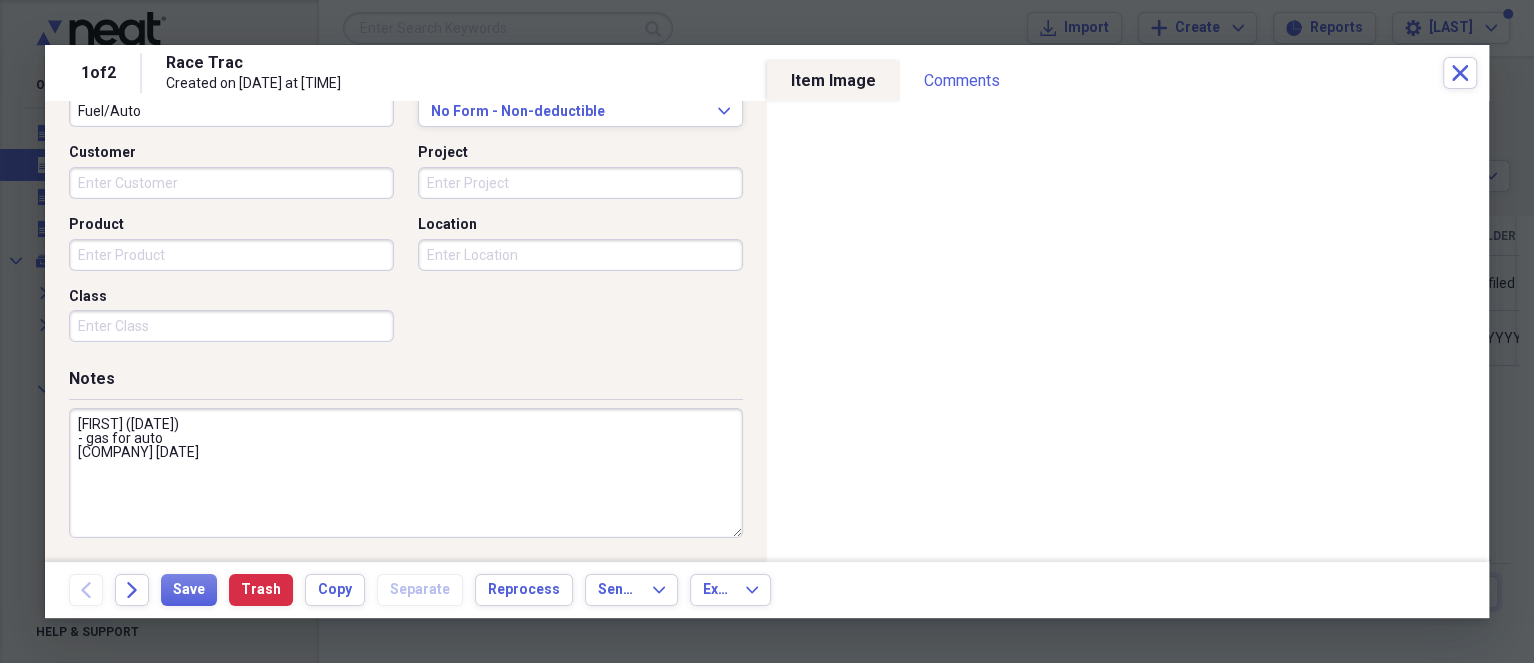 click on "[FIRST] ([DATE])
- gas for auto
[COMPANY] [DATE]" at bounding box center [406, 473] 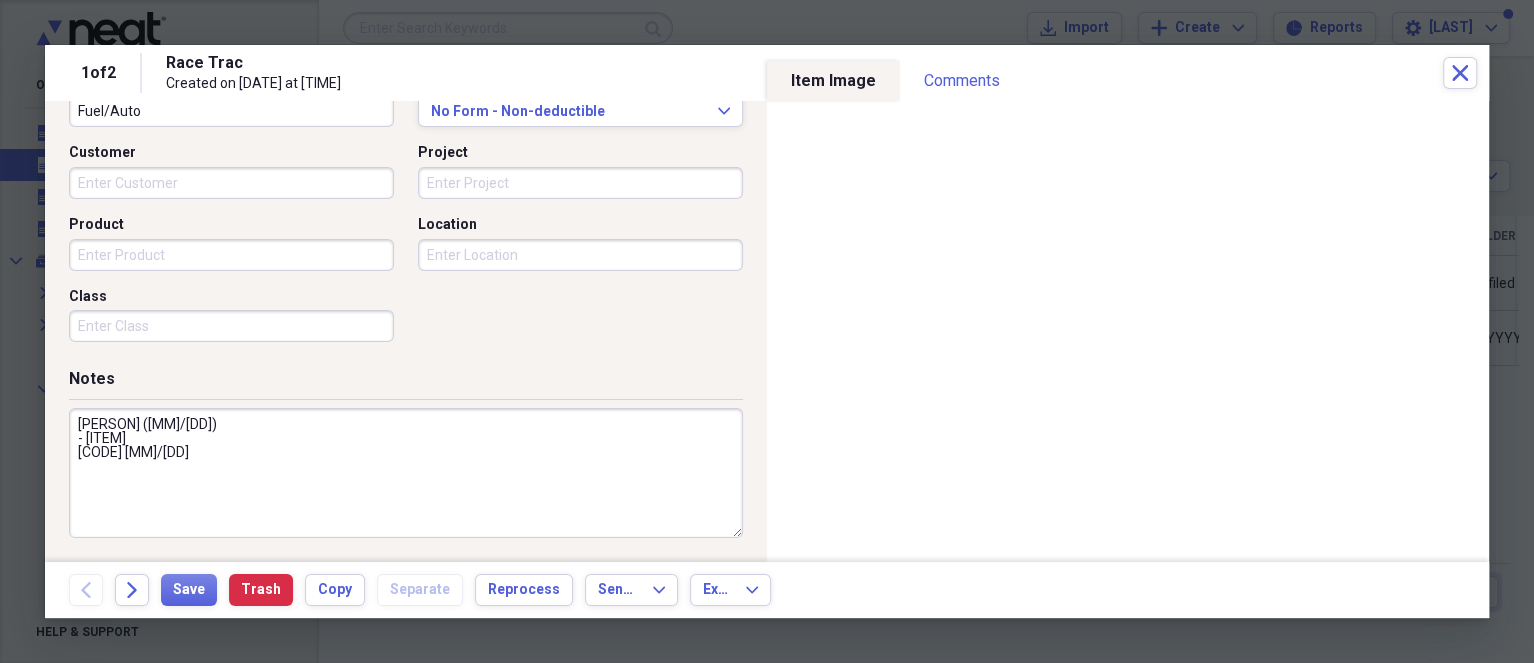 drag, startPoint x: 183, startPoint y: 452, endPoint x: 69, endPoint y: 451, distance: 114.00439 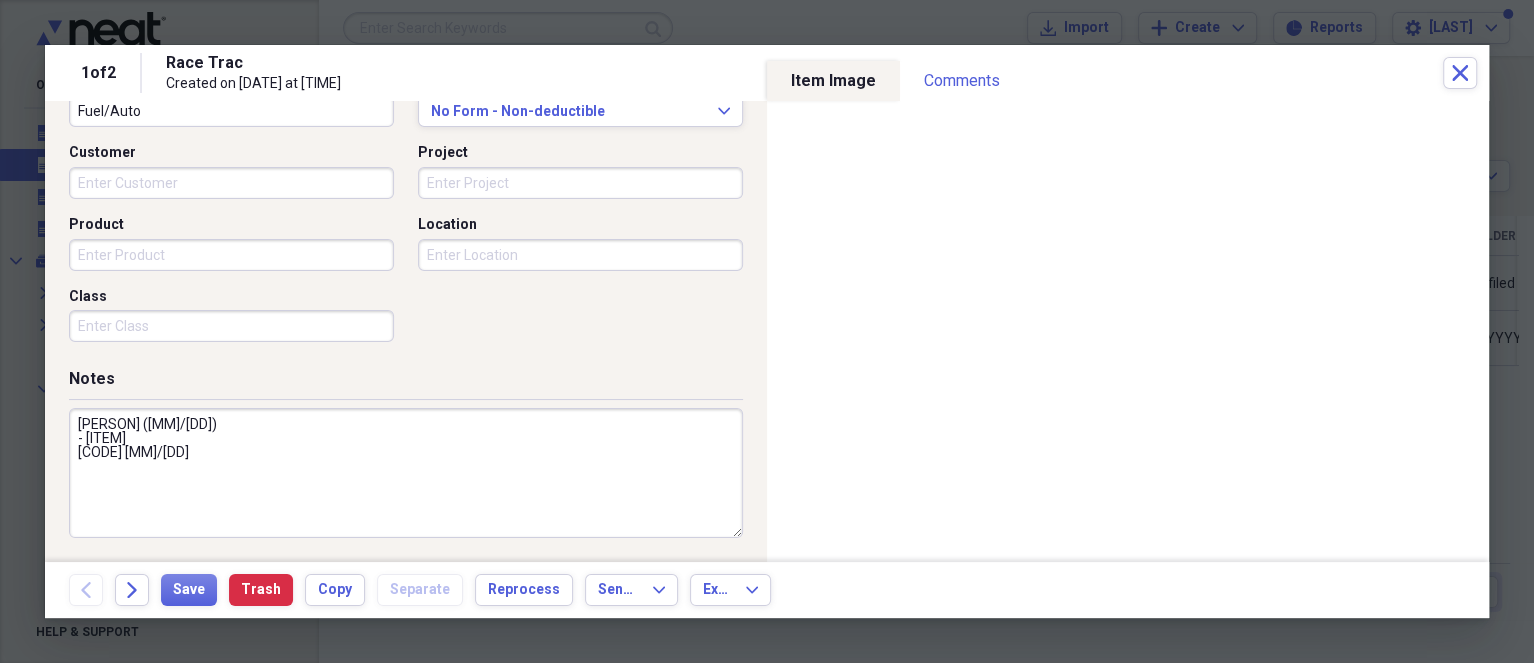 type on "[PERSON] ([MM]/[DD])
- [ITEM]
[CODE] [MM]/[DD]" 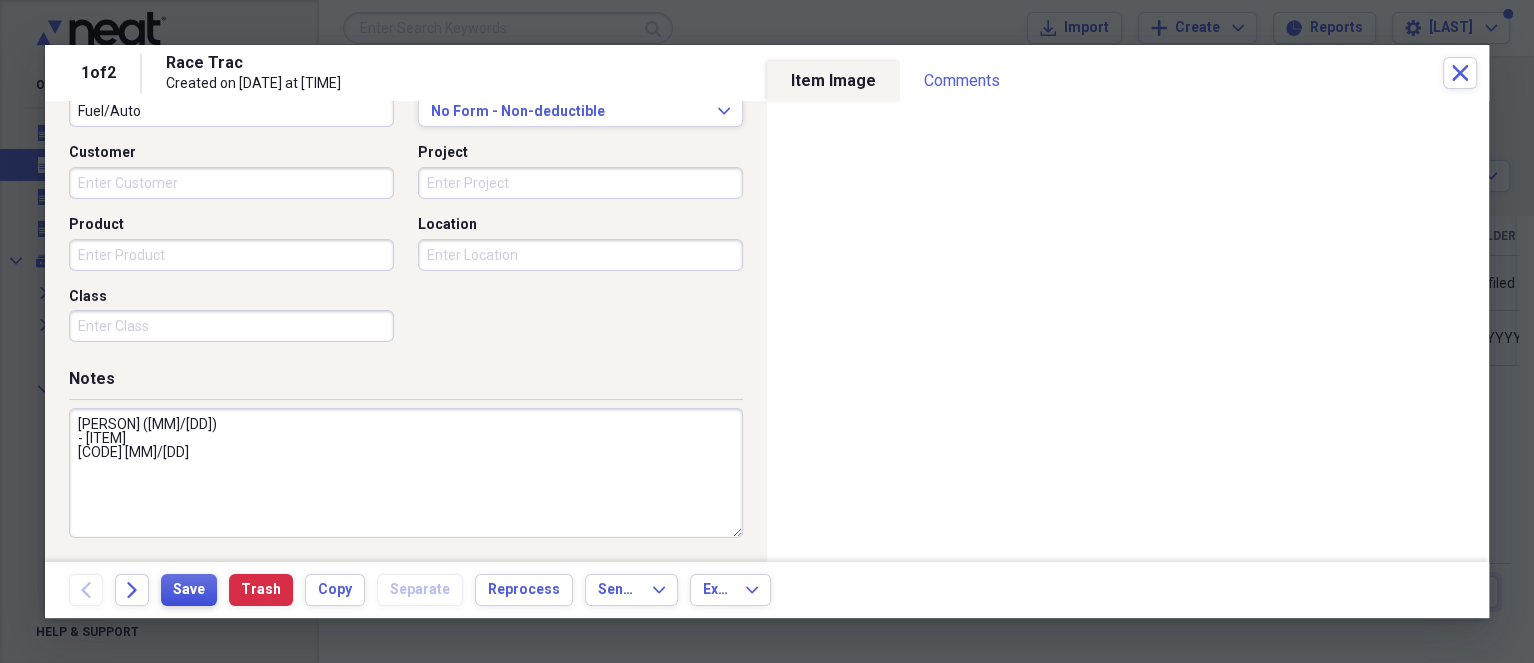 click on "Save" at bounding box center [189, 590] 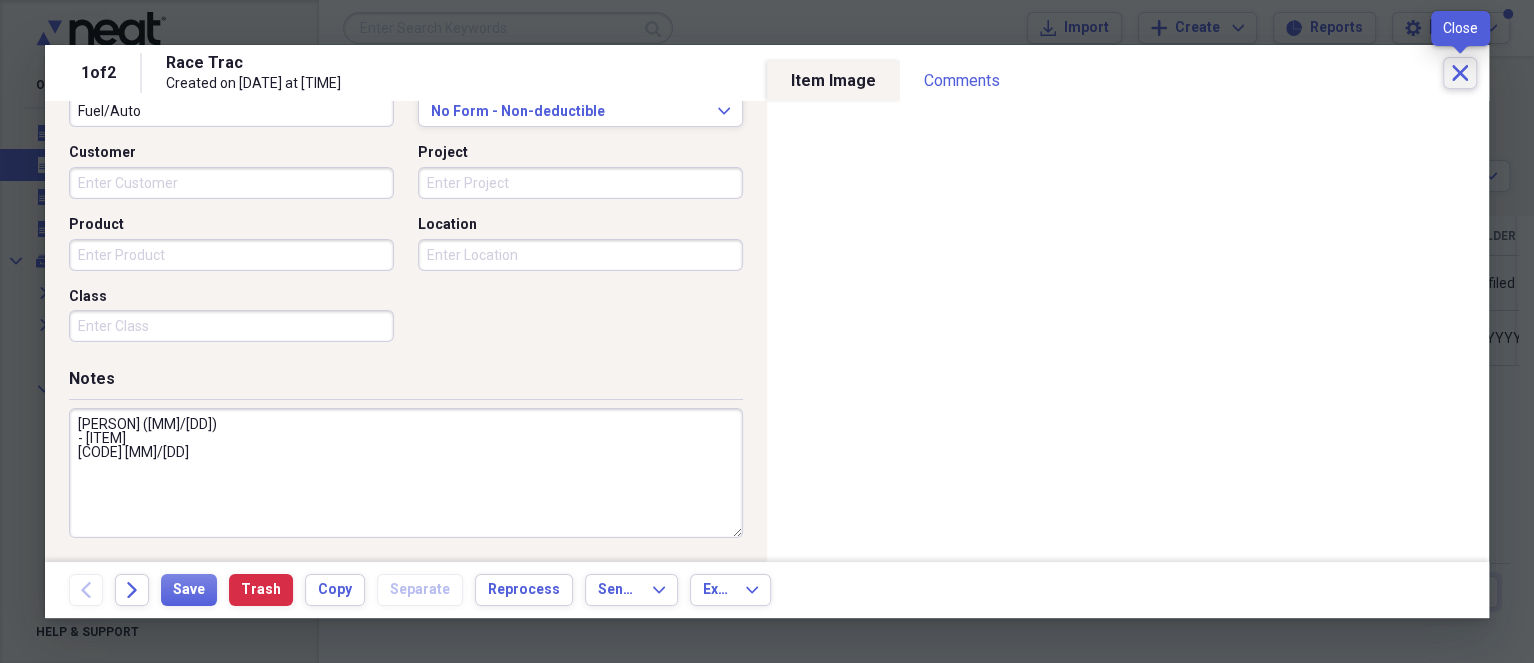 click on "Close" at bounding box center (1460, 73) 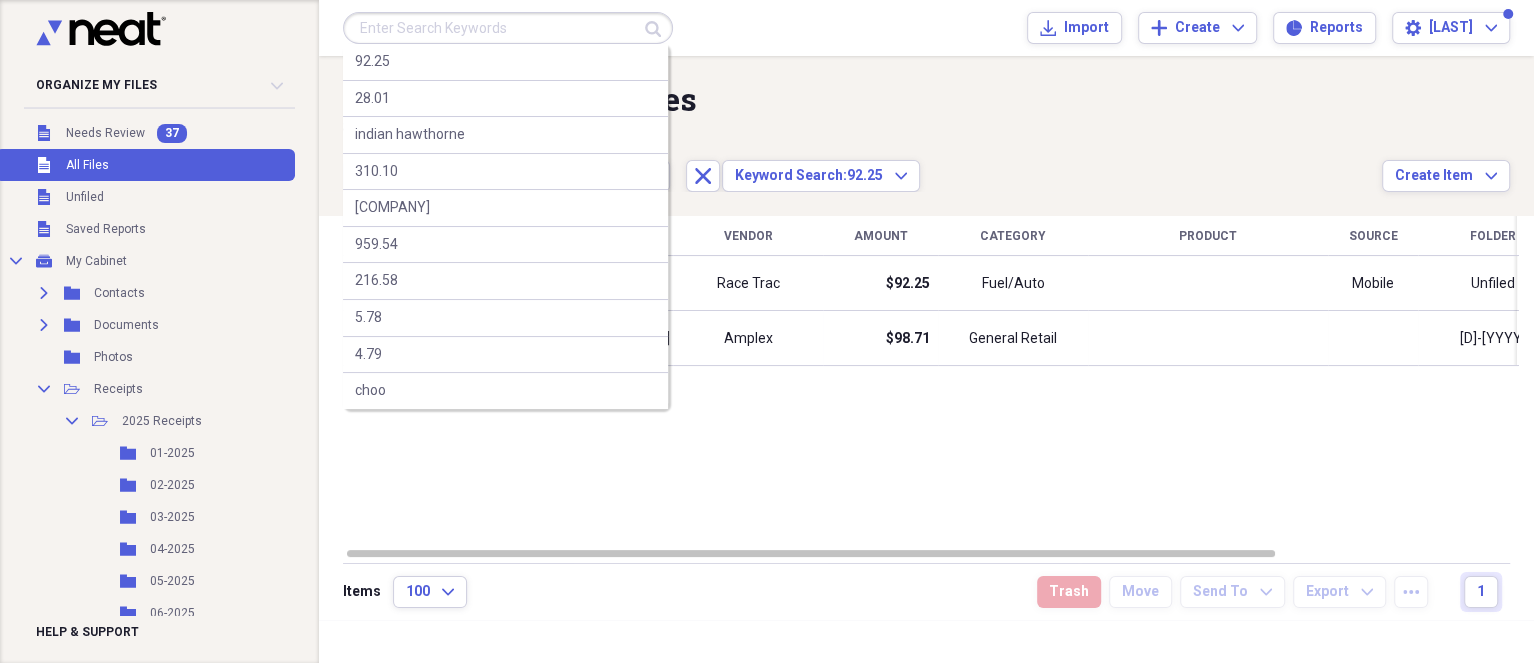 click at bounding box center (508, 28) 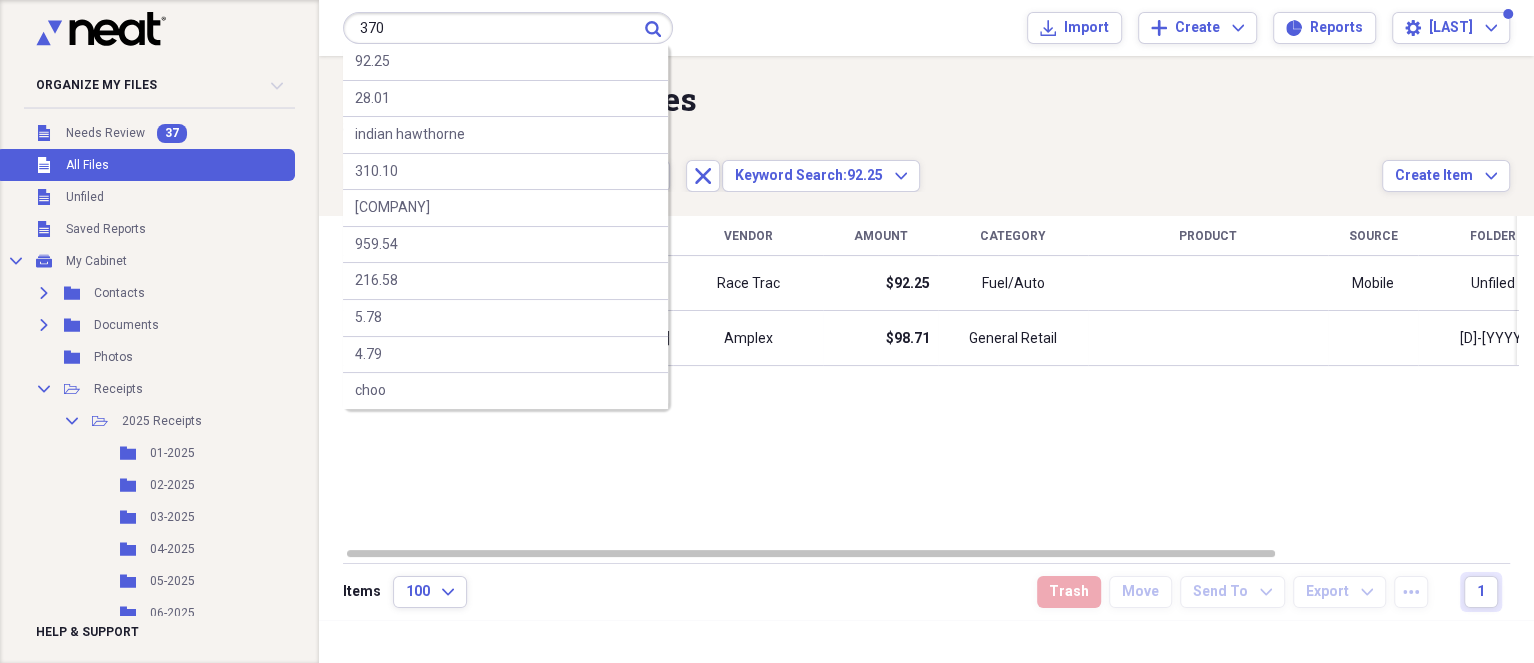 type on "370" 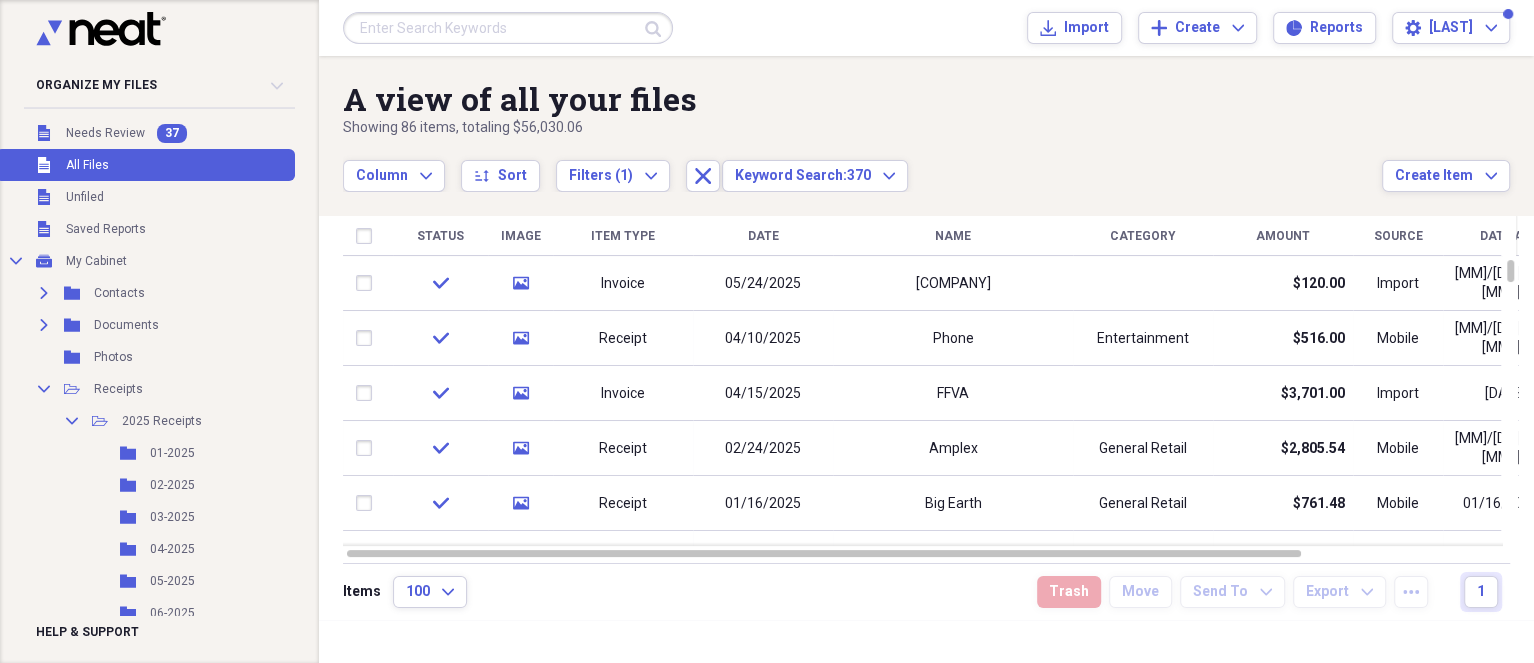 click at bounding box center (508, 28) 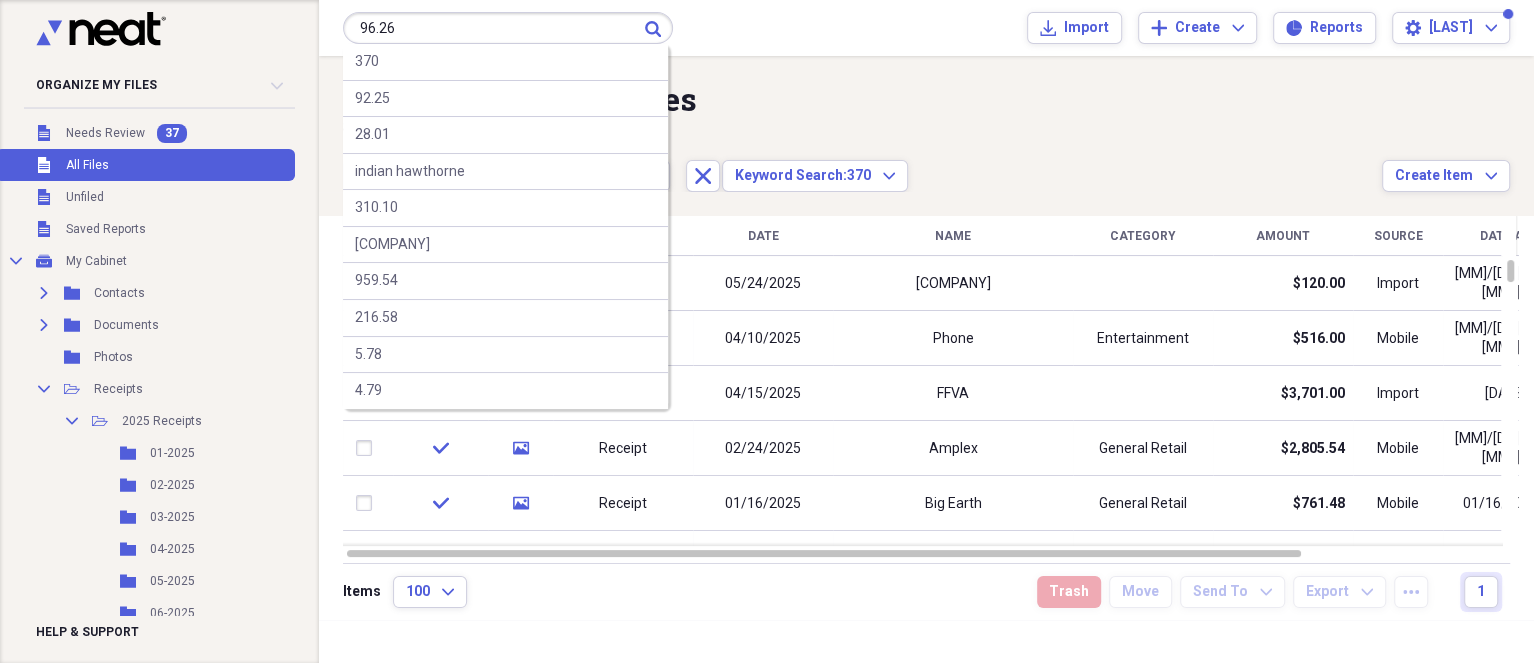 type on "96.26" 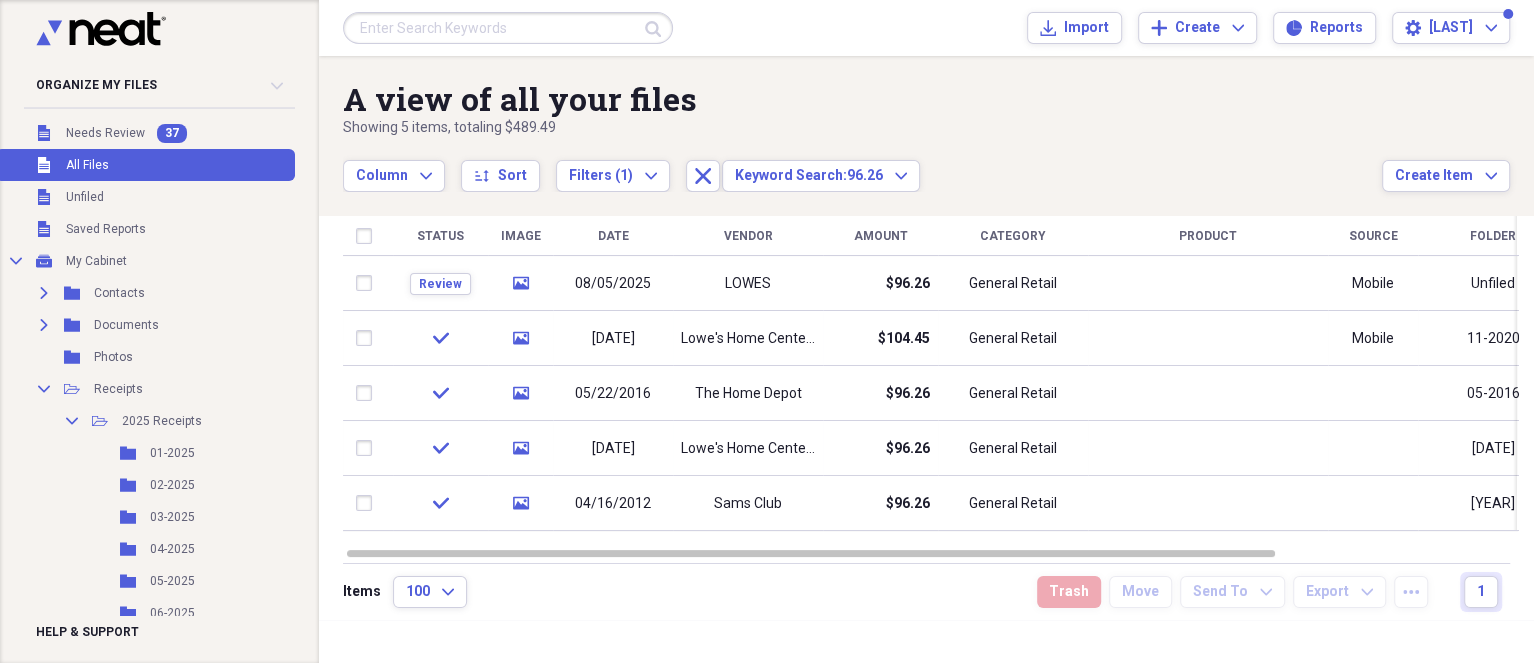 click on "LOWES" at bounding box center (748, 283) 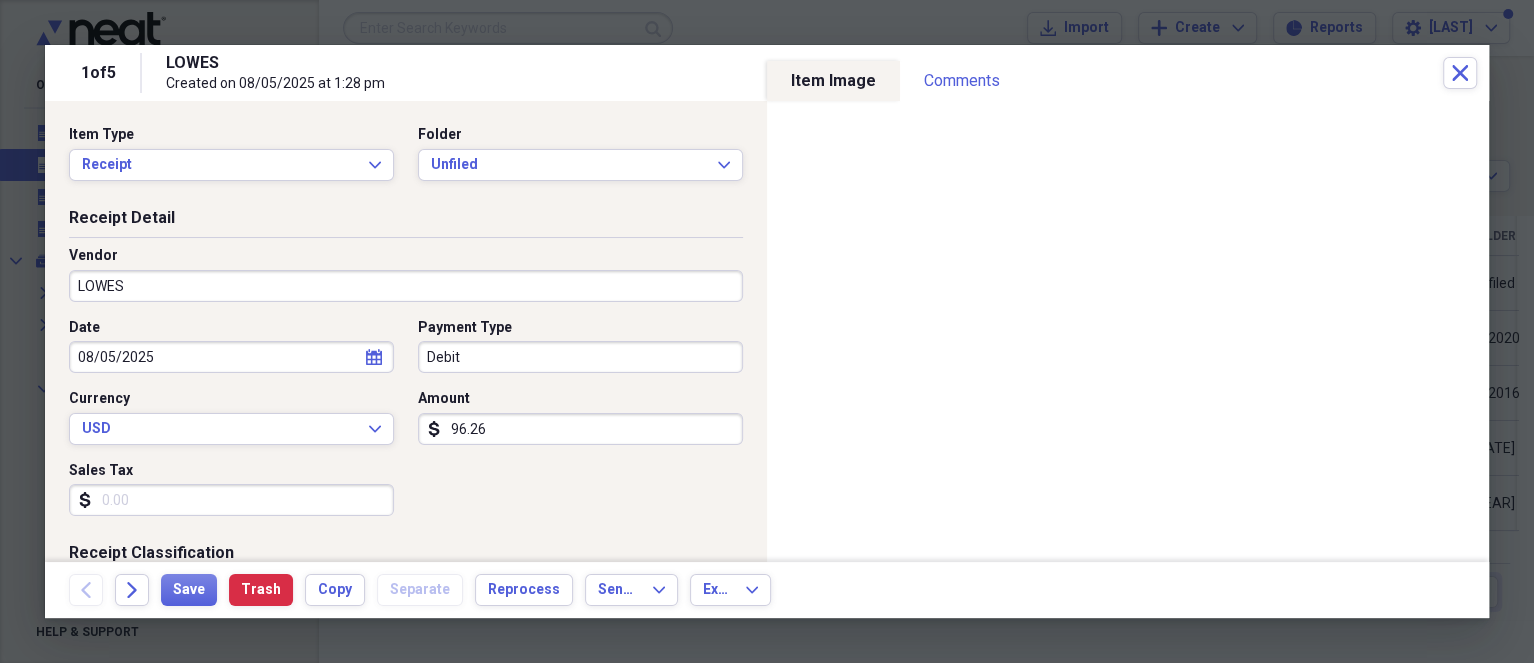 click on "LOWES" at bounding box center (406, 286) 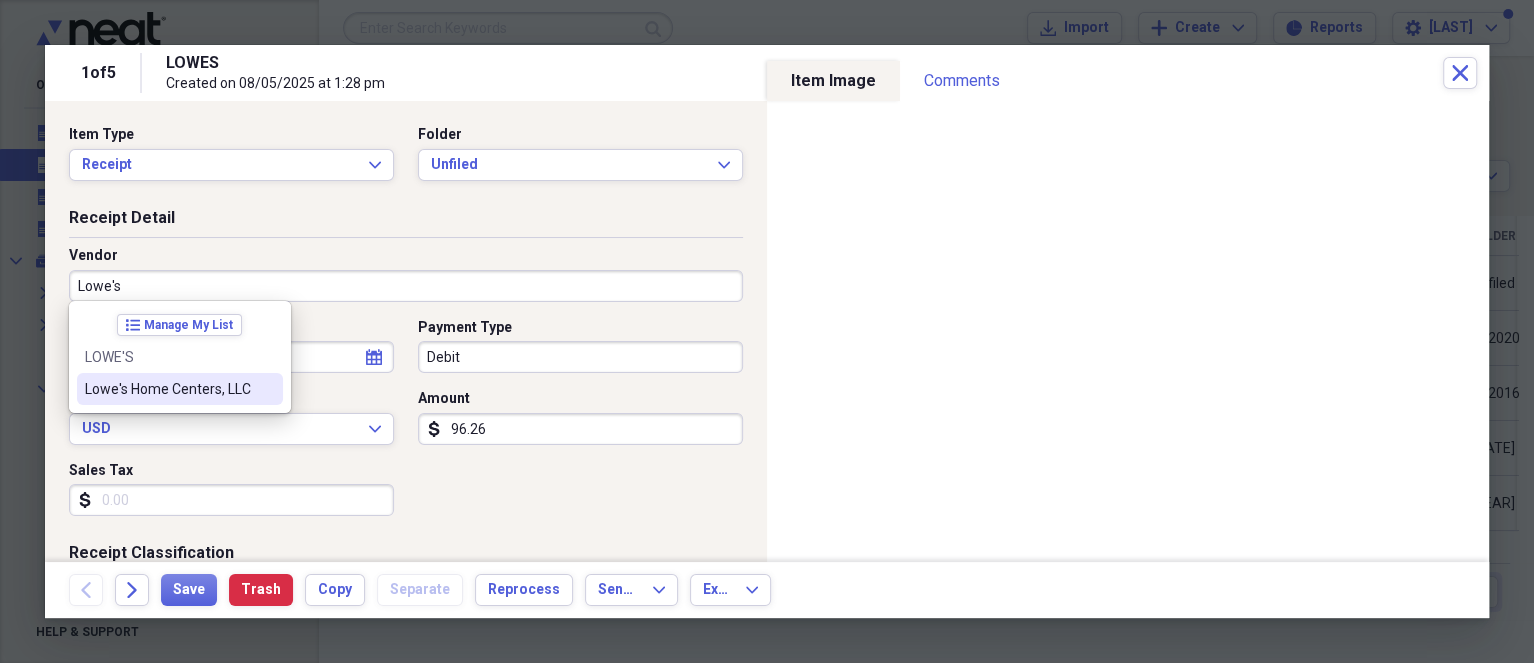 click on "Lowe's Home Centers, LLC" at bounding box center [180, 389] 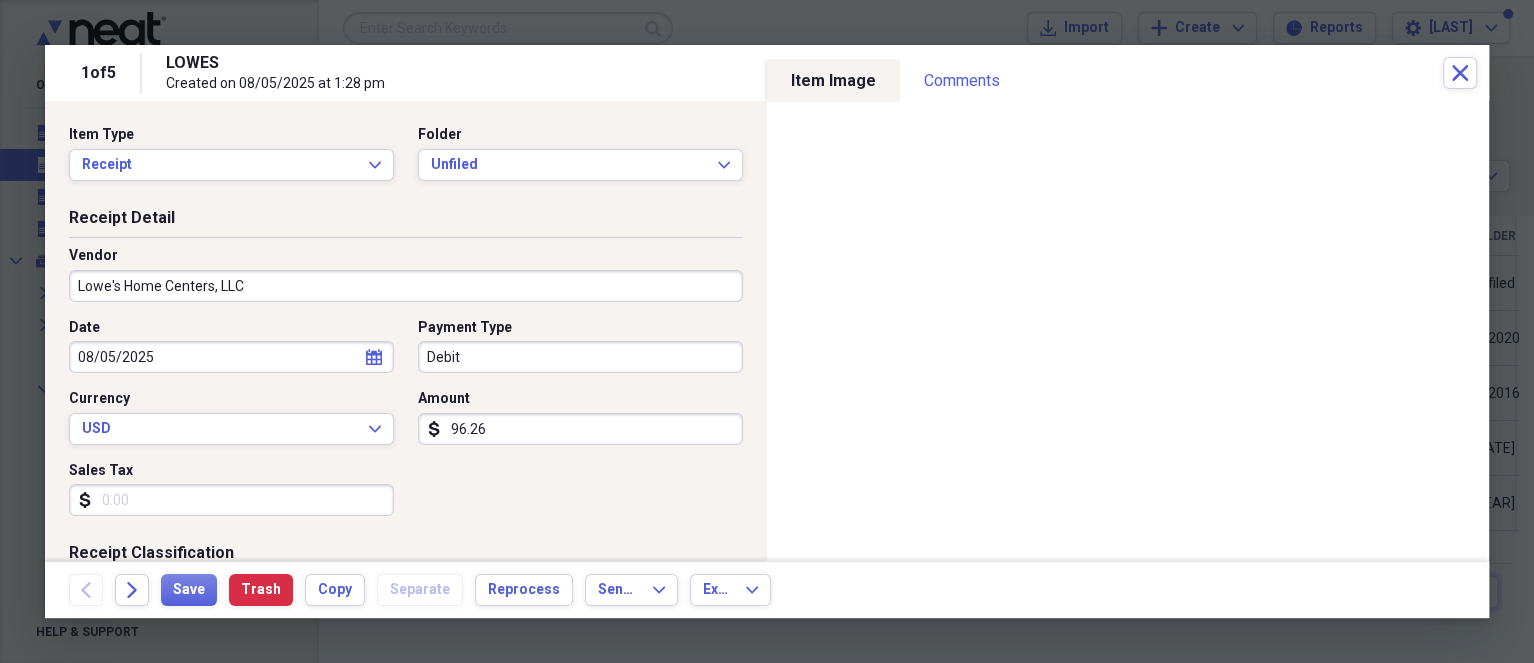 type on "Other" 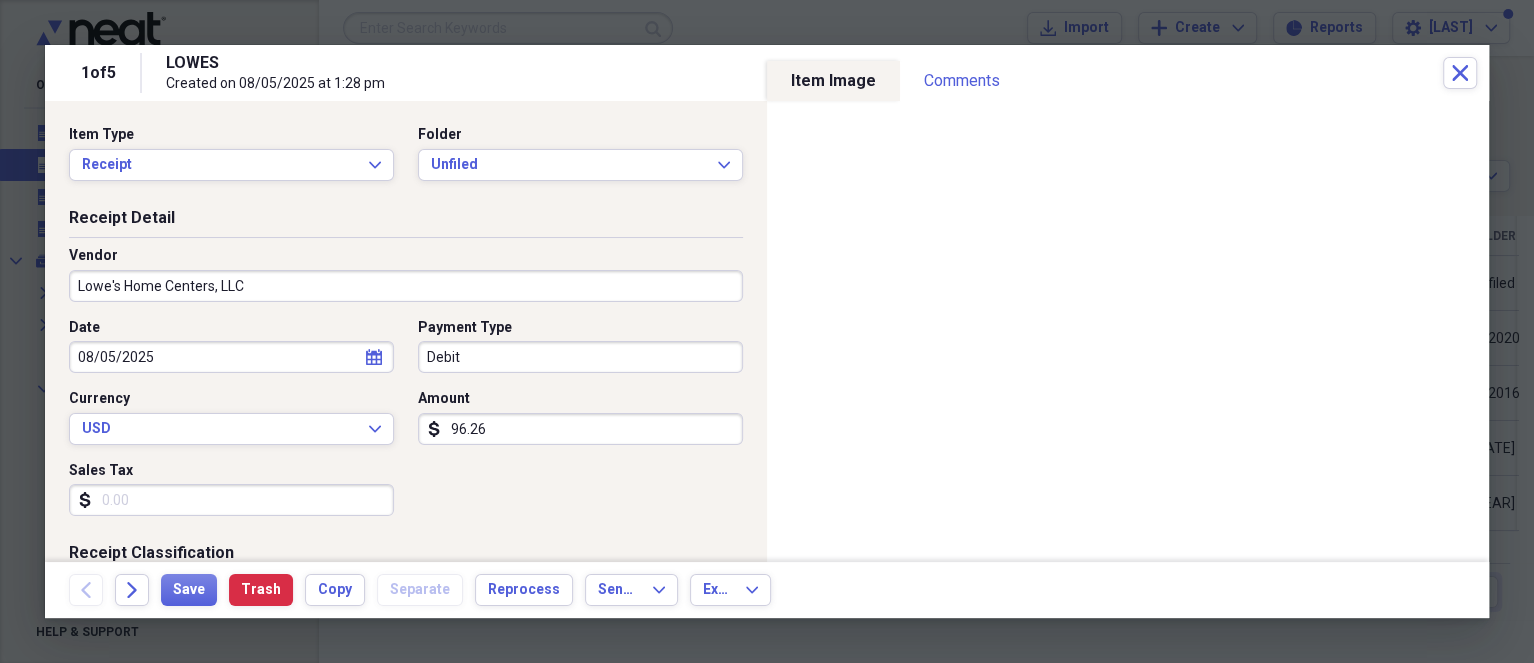 click on "Receipt Detail Vendor [VENDOR], [DATE] calendar Calendar Payment Type Debit Currency USD Expand Amount dollar-sign 96.26 Sales Tax dollar-sign" at bounding box center (406, 375) 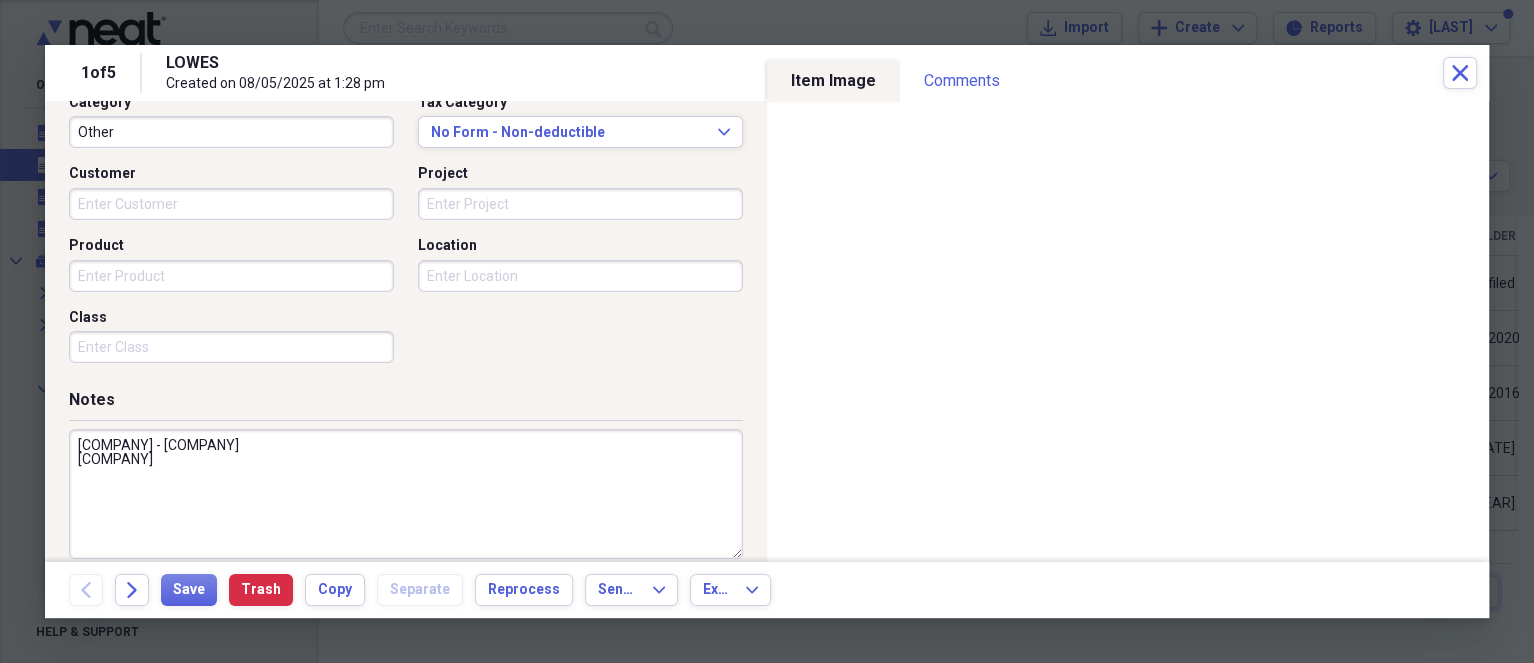 scroll, scrollTop: 558, scrollLeft: 0, axis: vertical 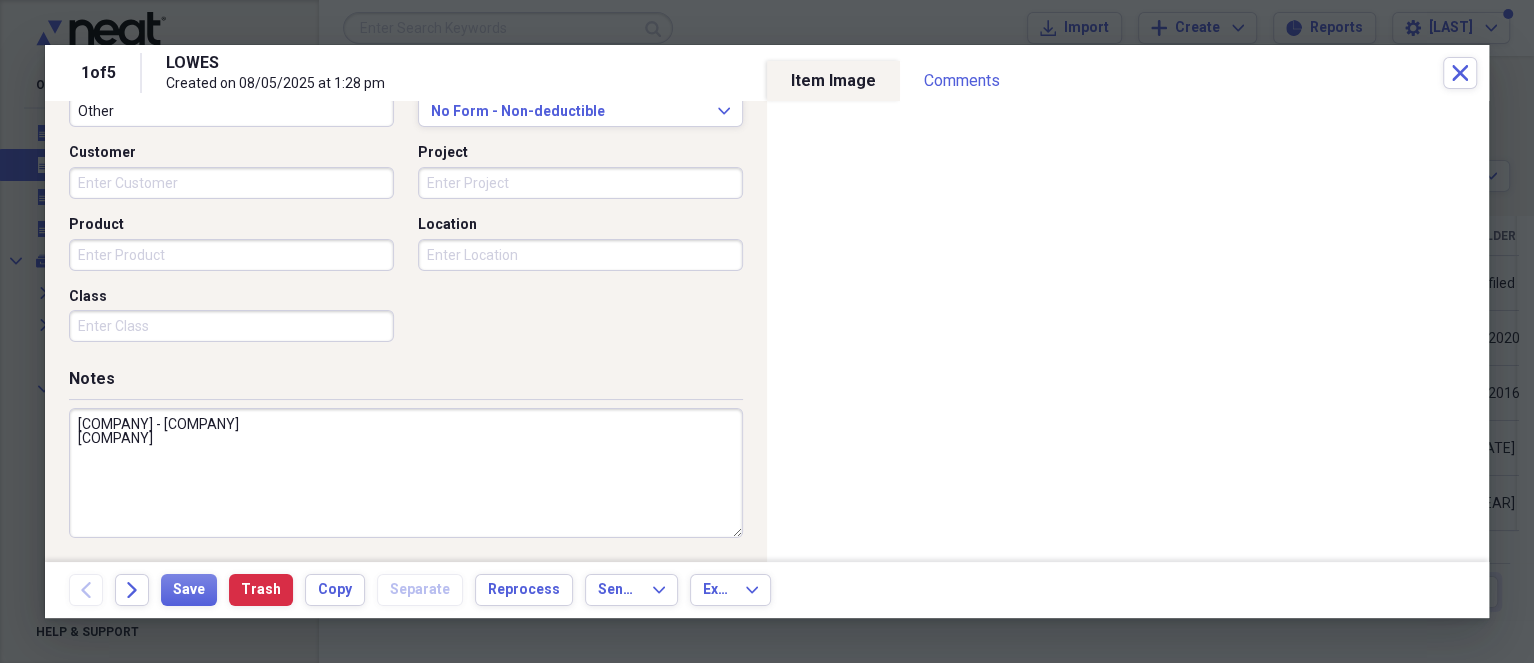 click on "[COMPANY] - [COMPANY]
[COMPANY]" at bounding box center [406, 473] 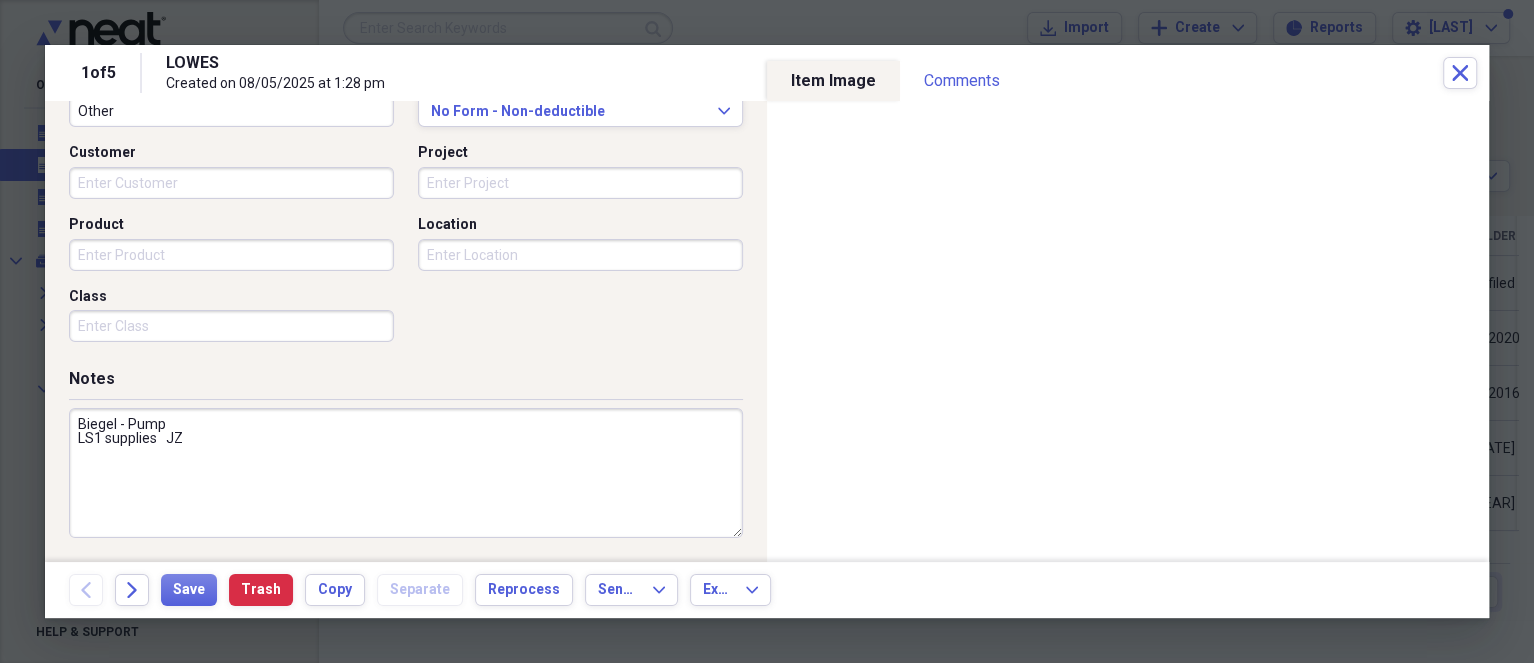 paste on "BB QBO [DATE]" 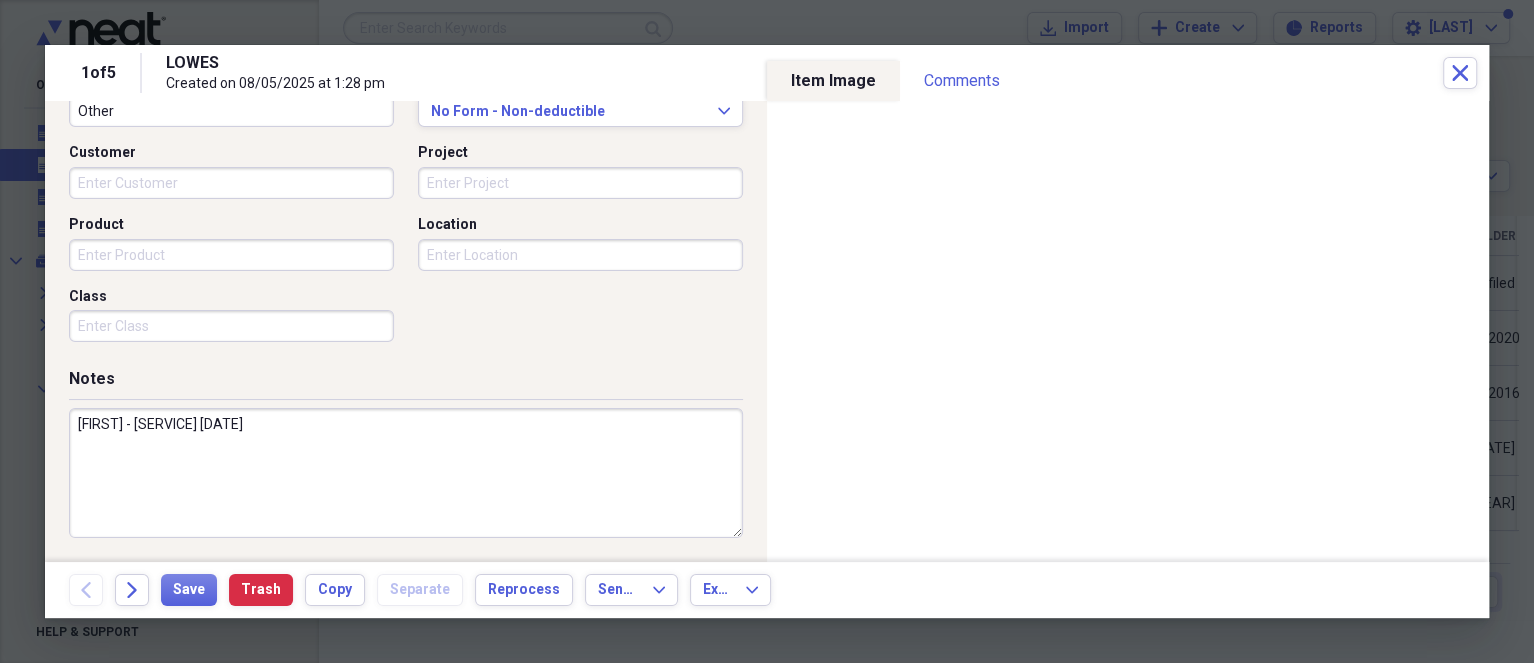 type on "[FIRST] - [SERVICE] [DATE]" 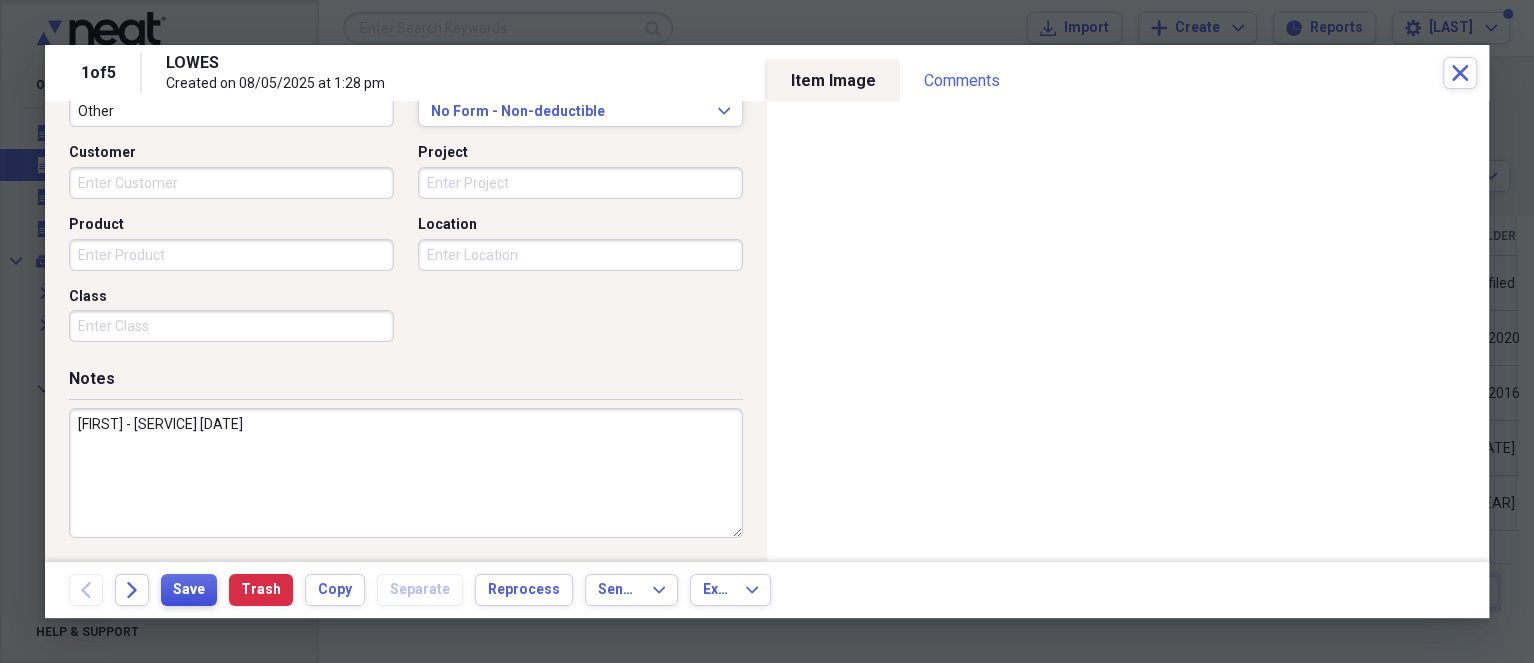 click on "Save" at bounding box center [189, 590] 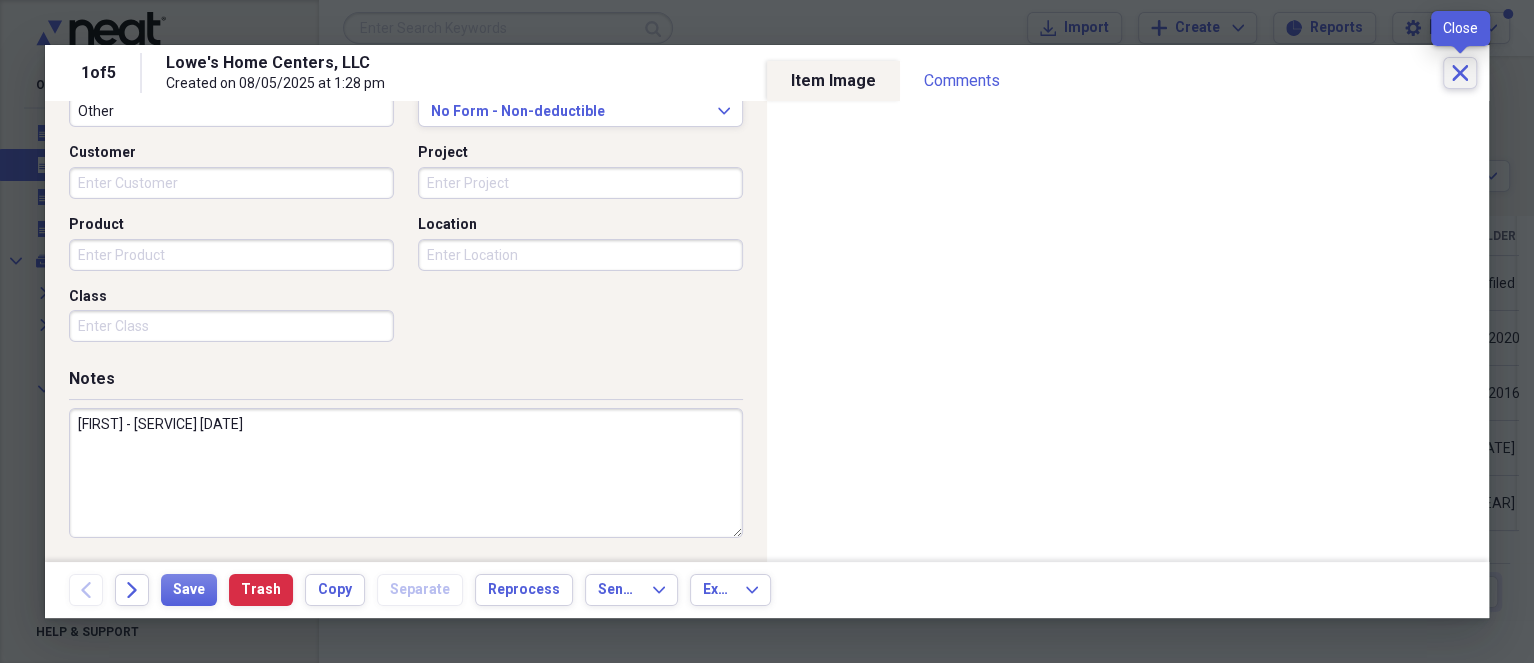 click 